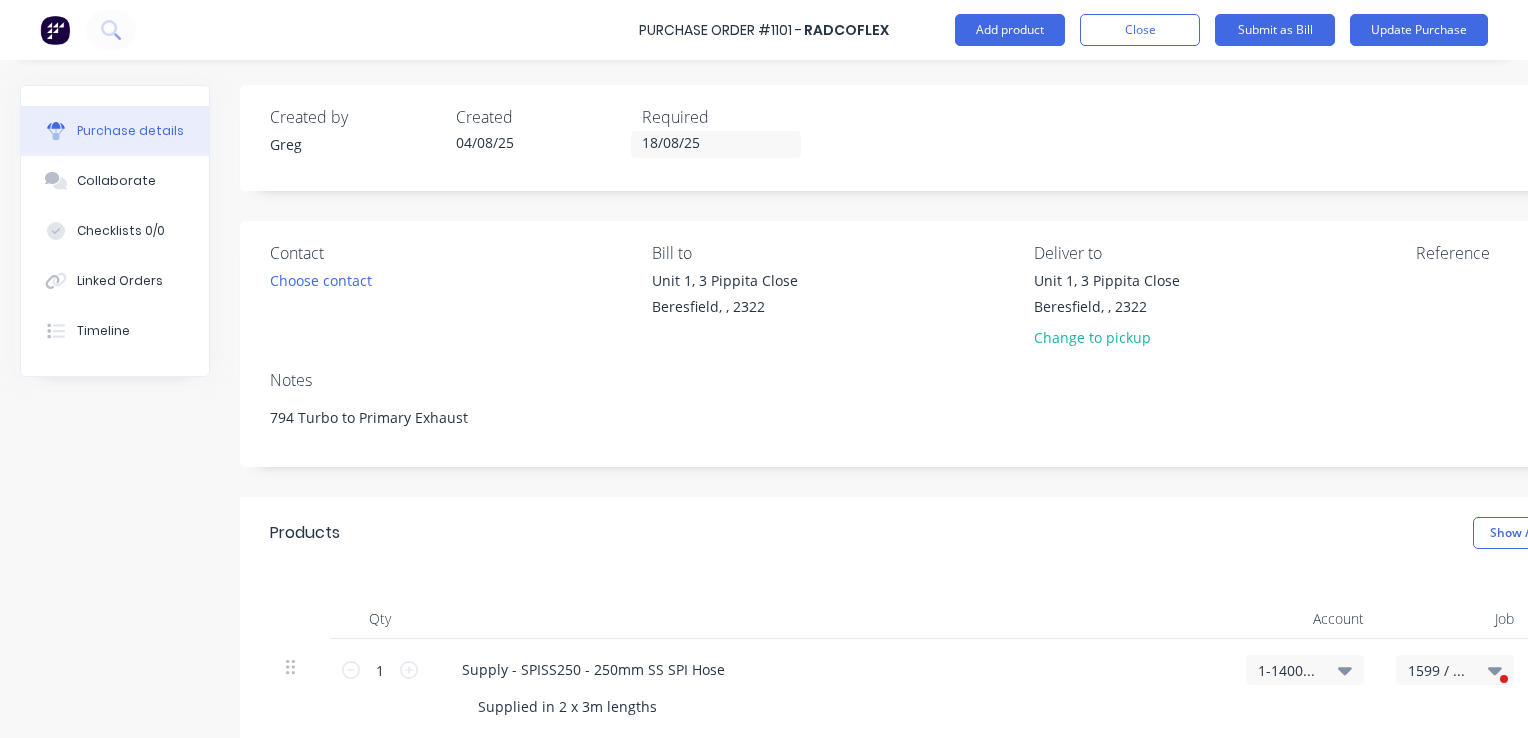 scroll, scrollTop: 0, scrollLeft: 0, axis: both 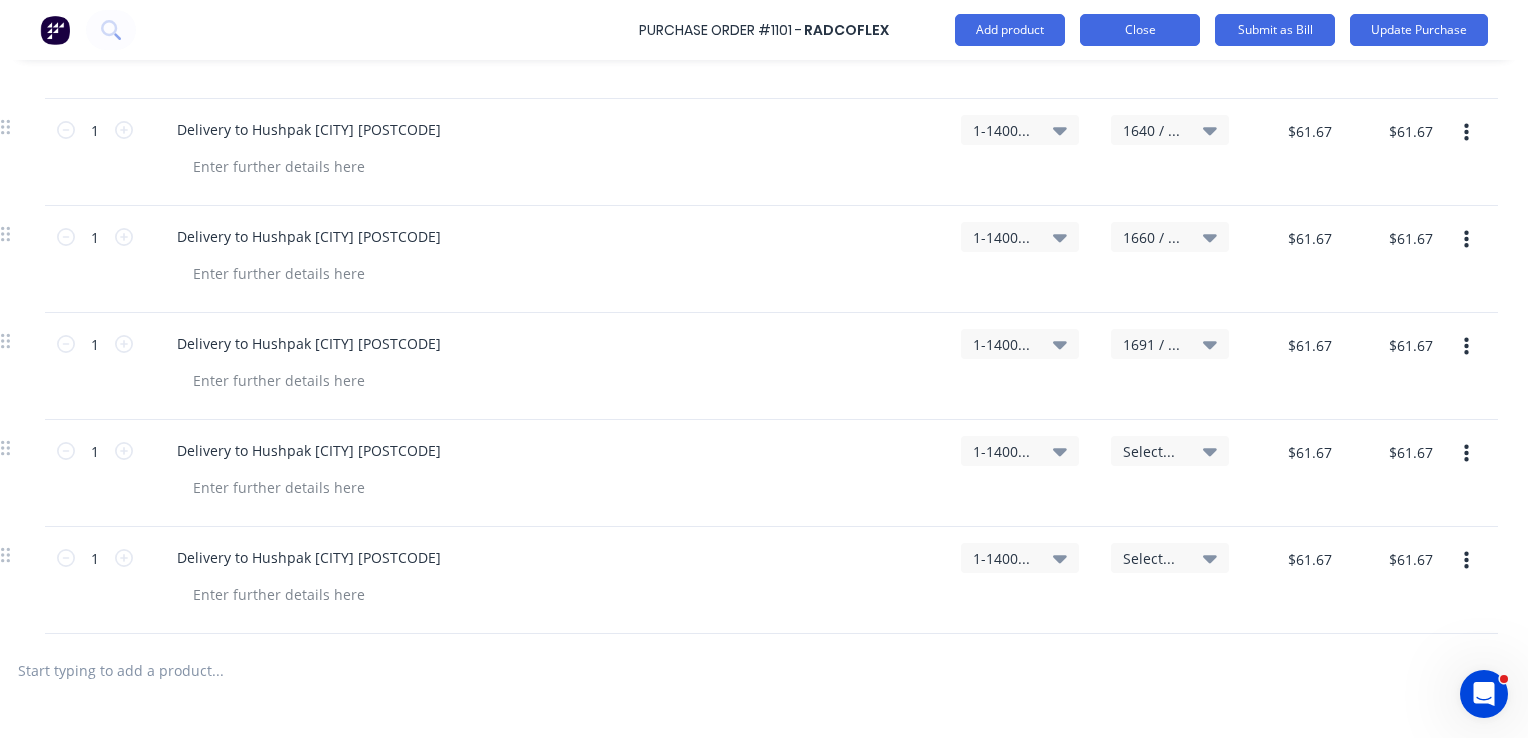 click on "Close" at bounding box center [1140, 30] 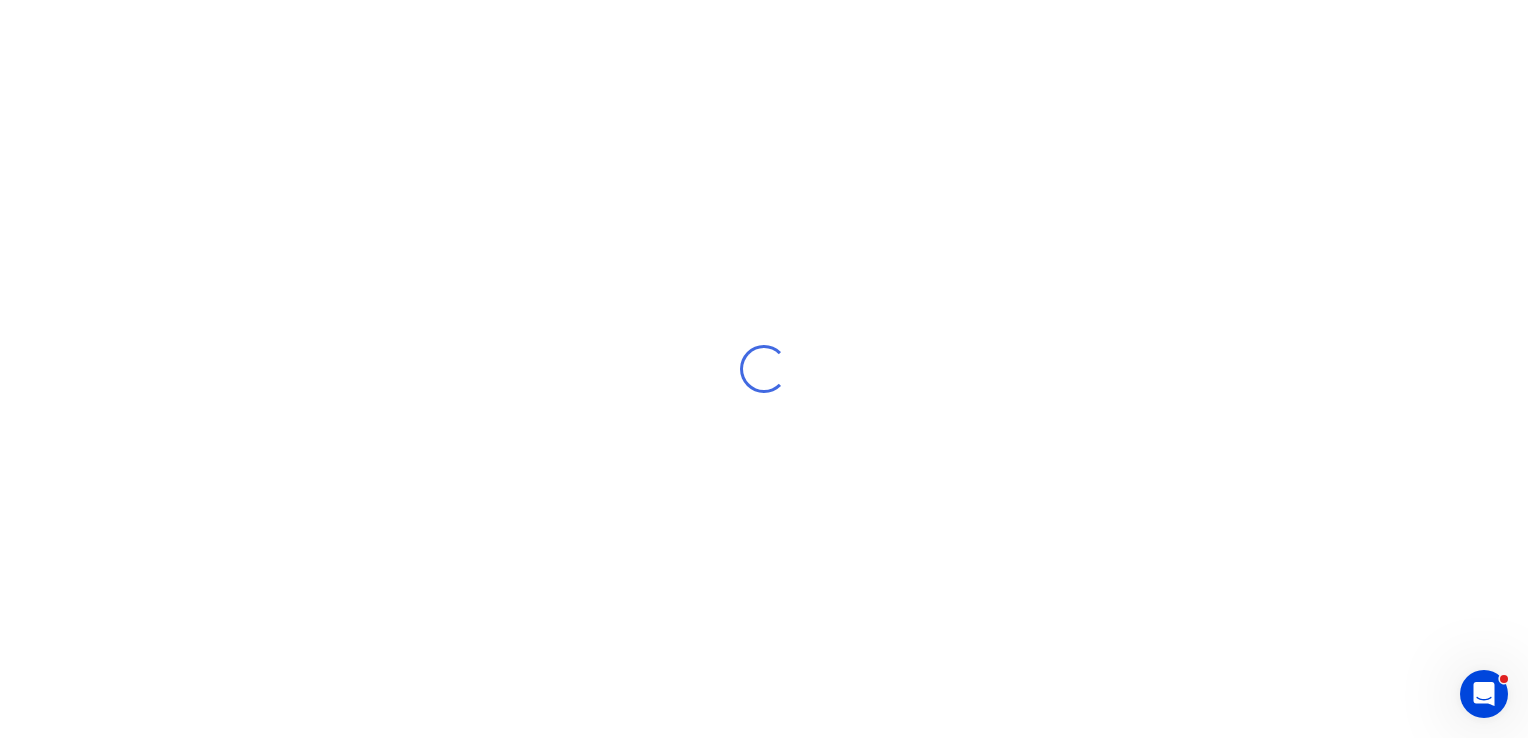 type on "x" 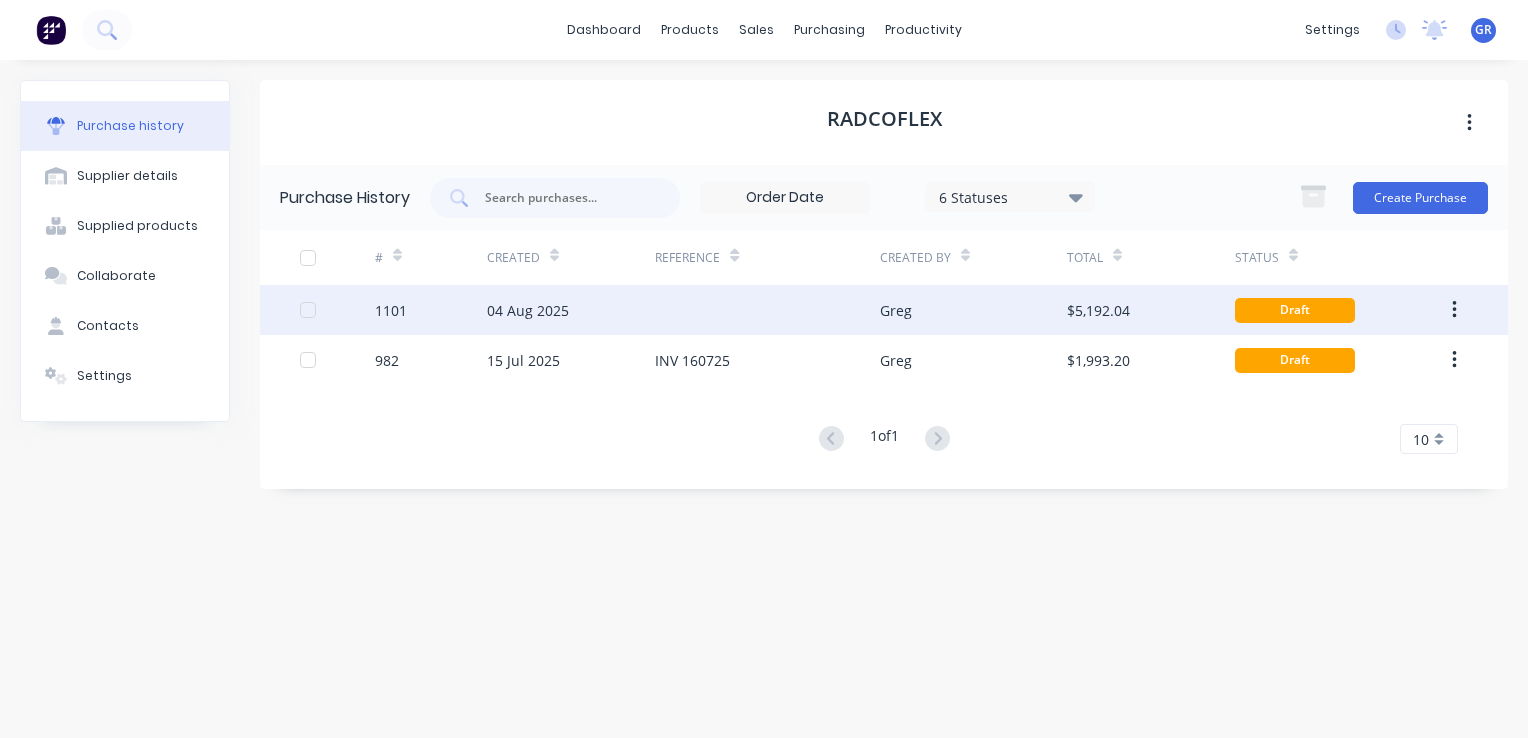 scroll, scrollTop: 0, scrollLeft: 0, axis: both 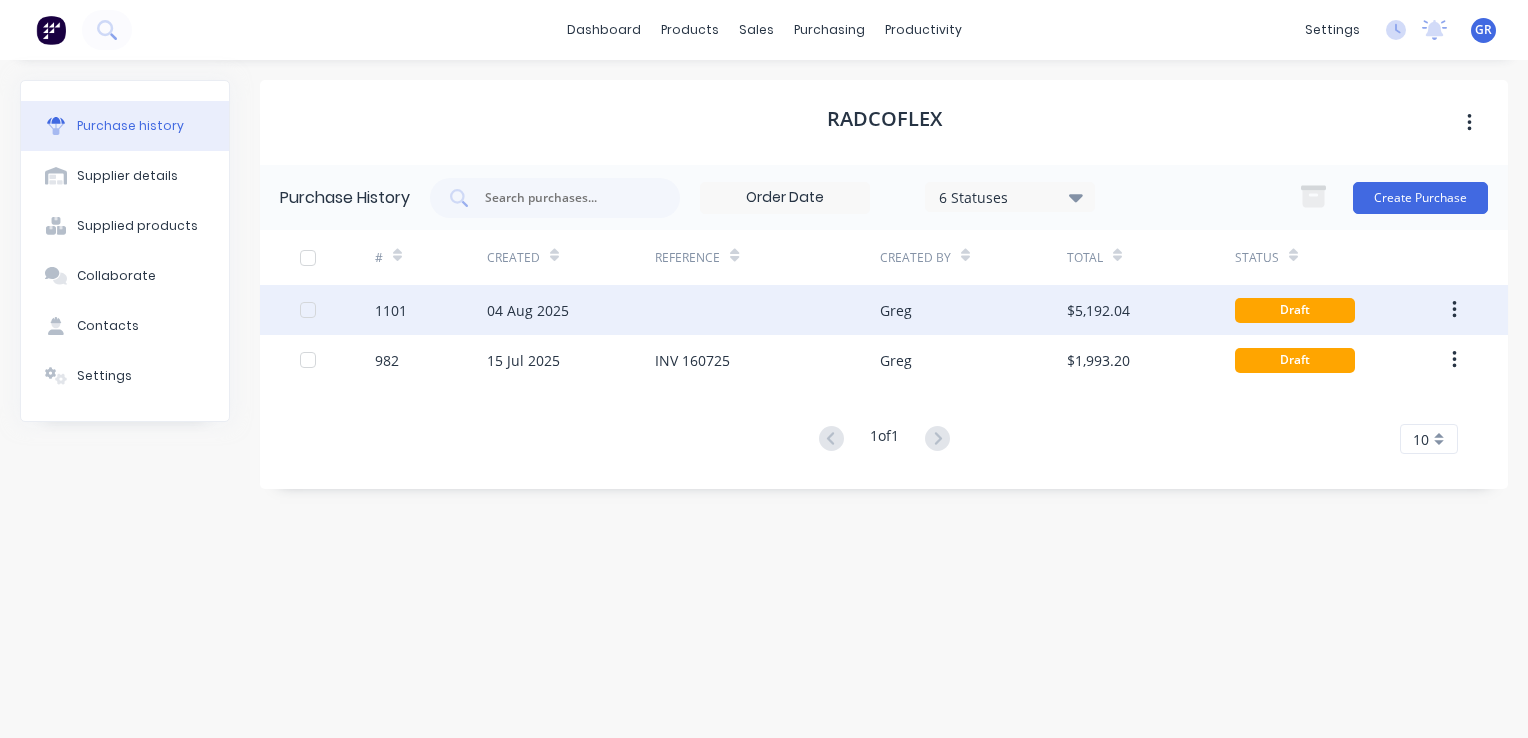 click on "1101" at bounding box center (391, 310) 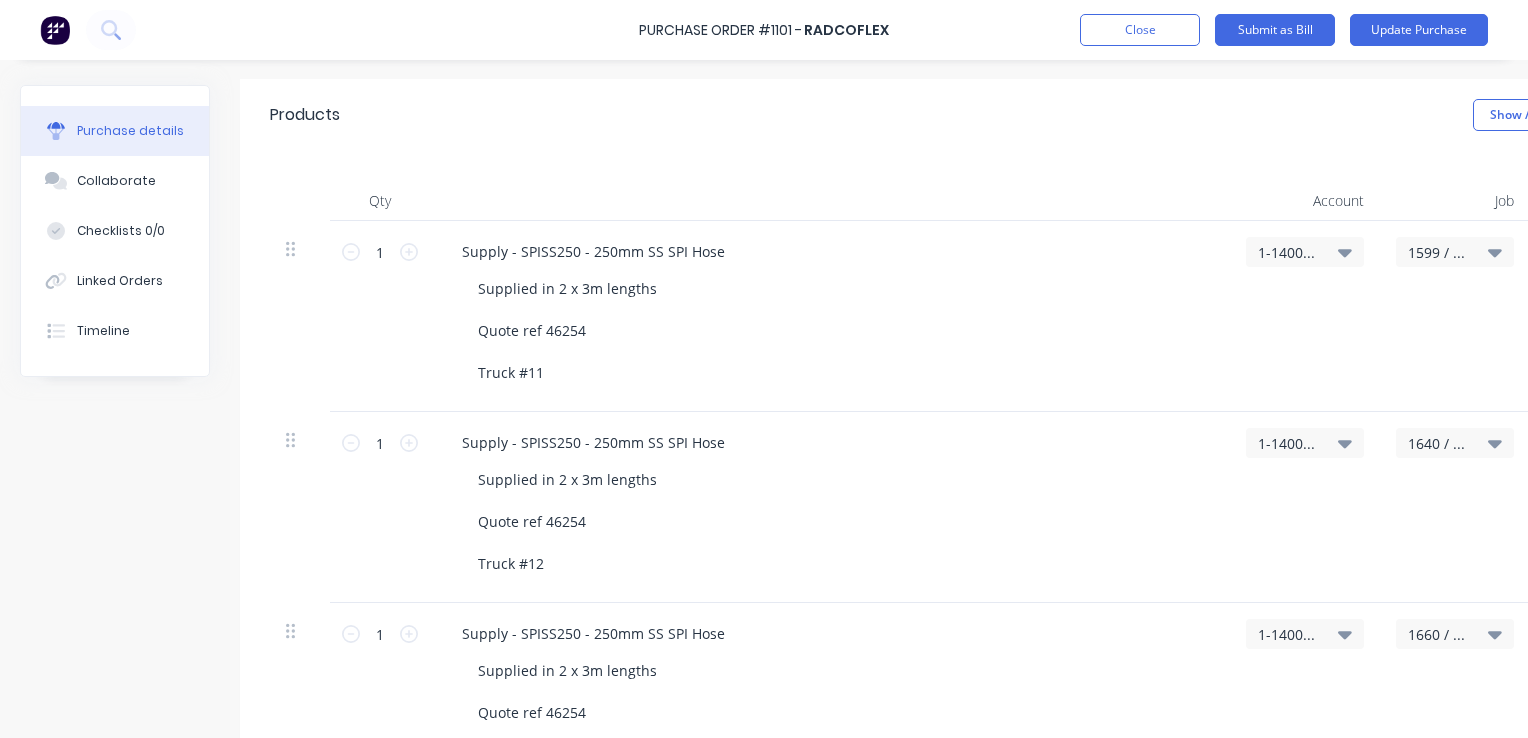 scroll, scrollTop: 500, scrollLeft: 0, axis: vertical 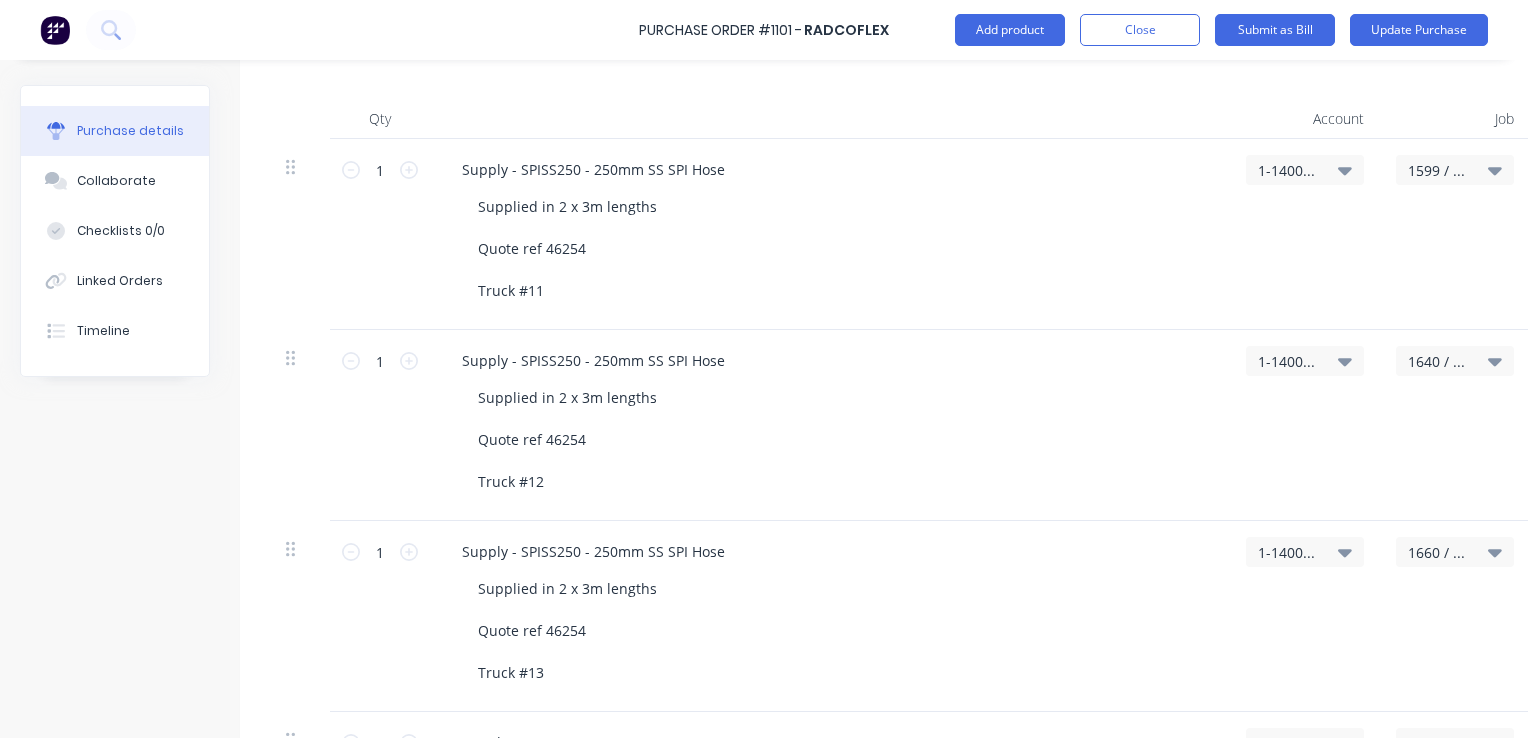 type on "x" 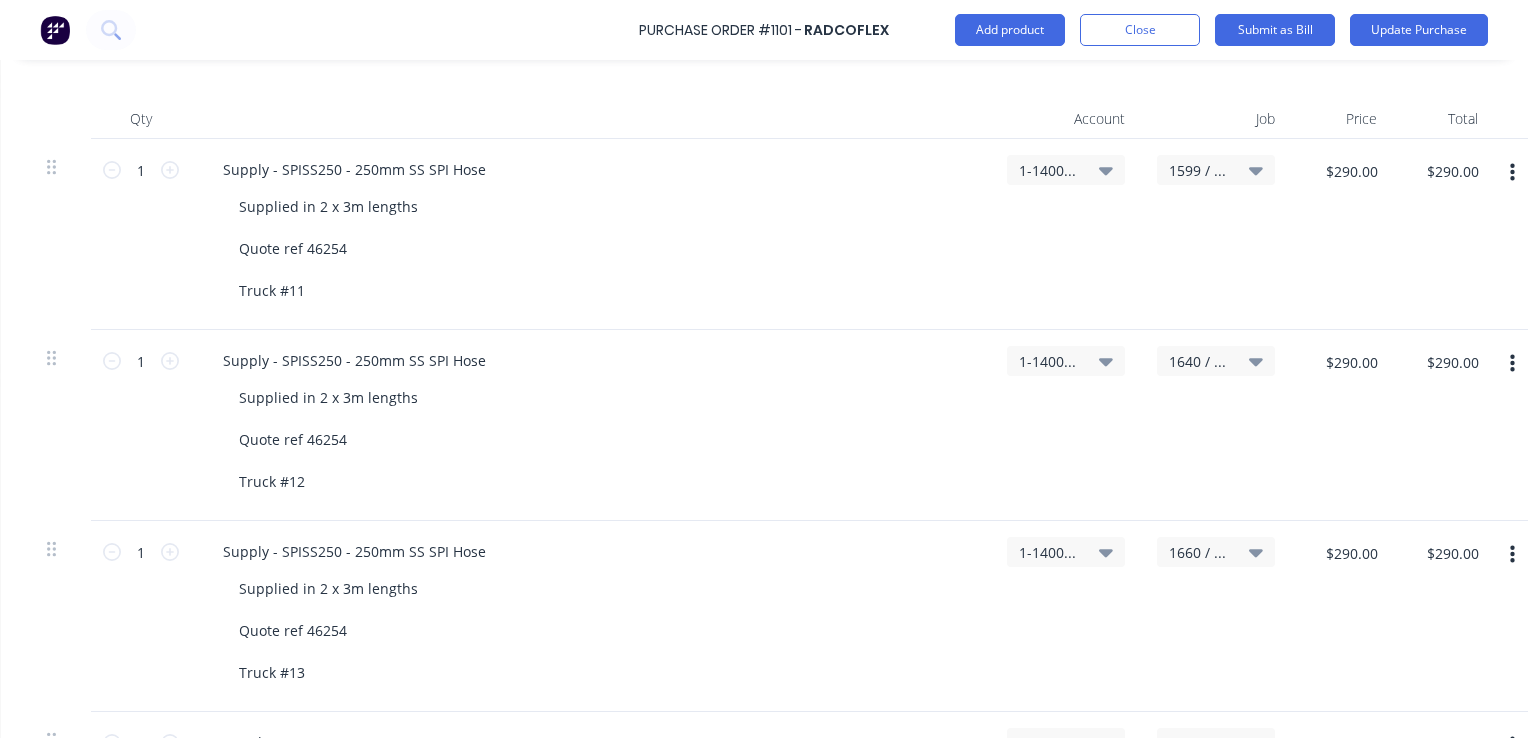 scroll, scrollTop: 500, scrollLeft: 299, axis: both 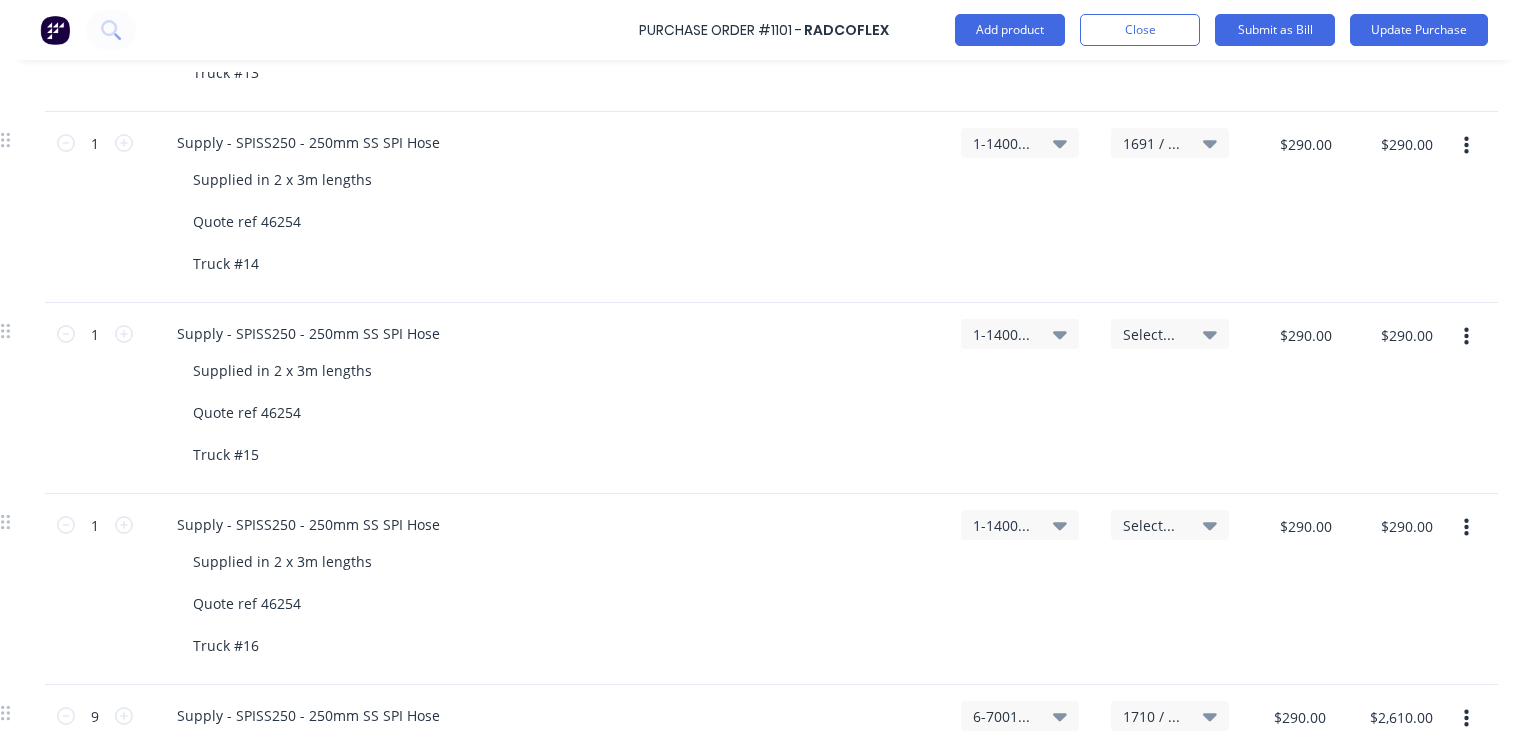 click on "Select..." at bounding box center (1153, 334) 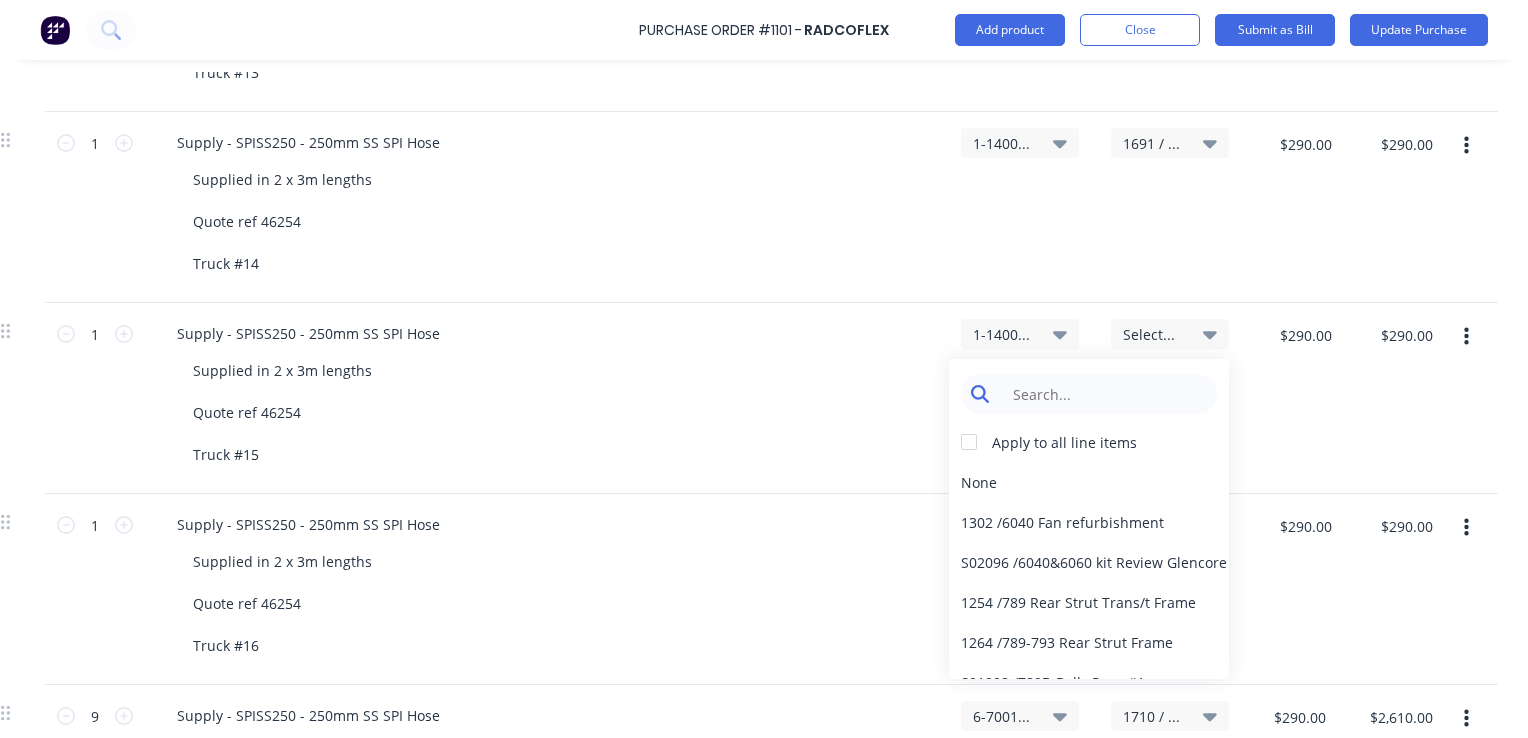click at bounding box center (1104, 394) 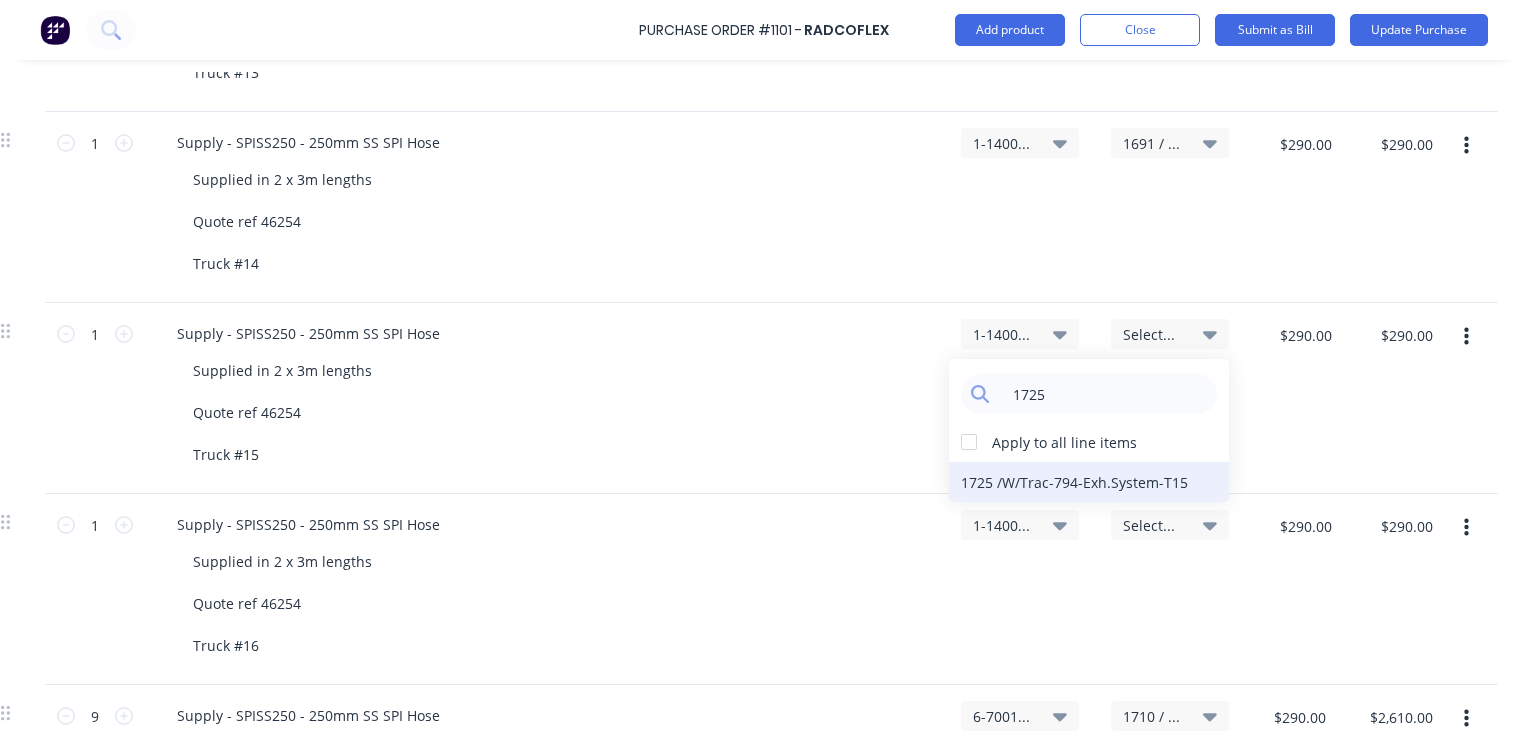 type on "1725" 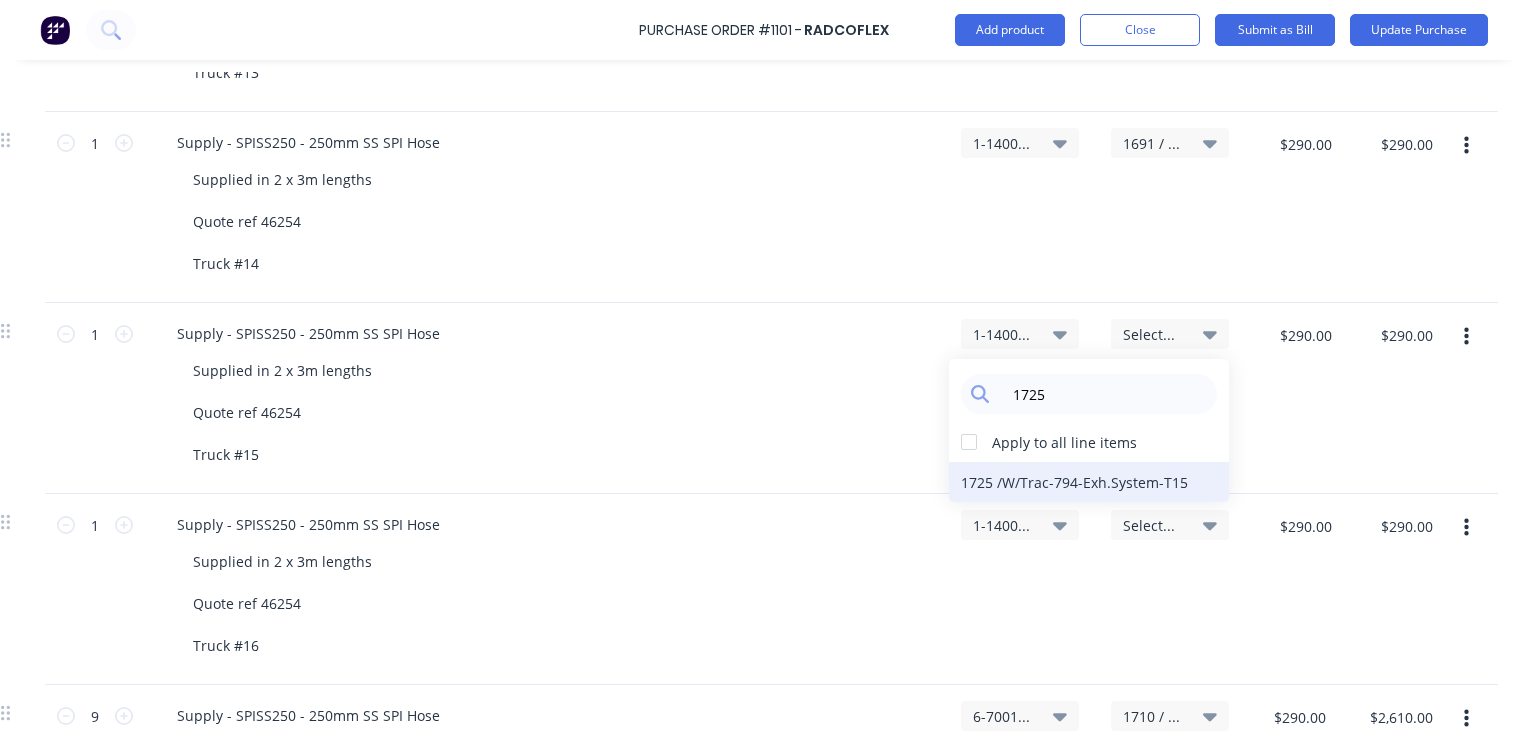click on "1725 /  W/Trac-794-Exh.System-T15" at bounding box center (1089, 482) 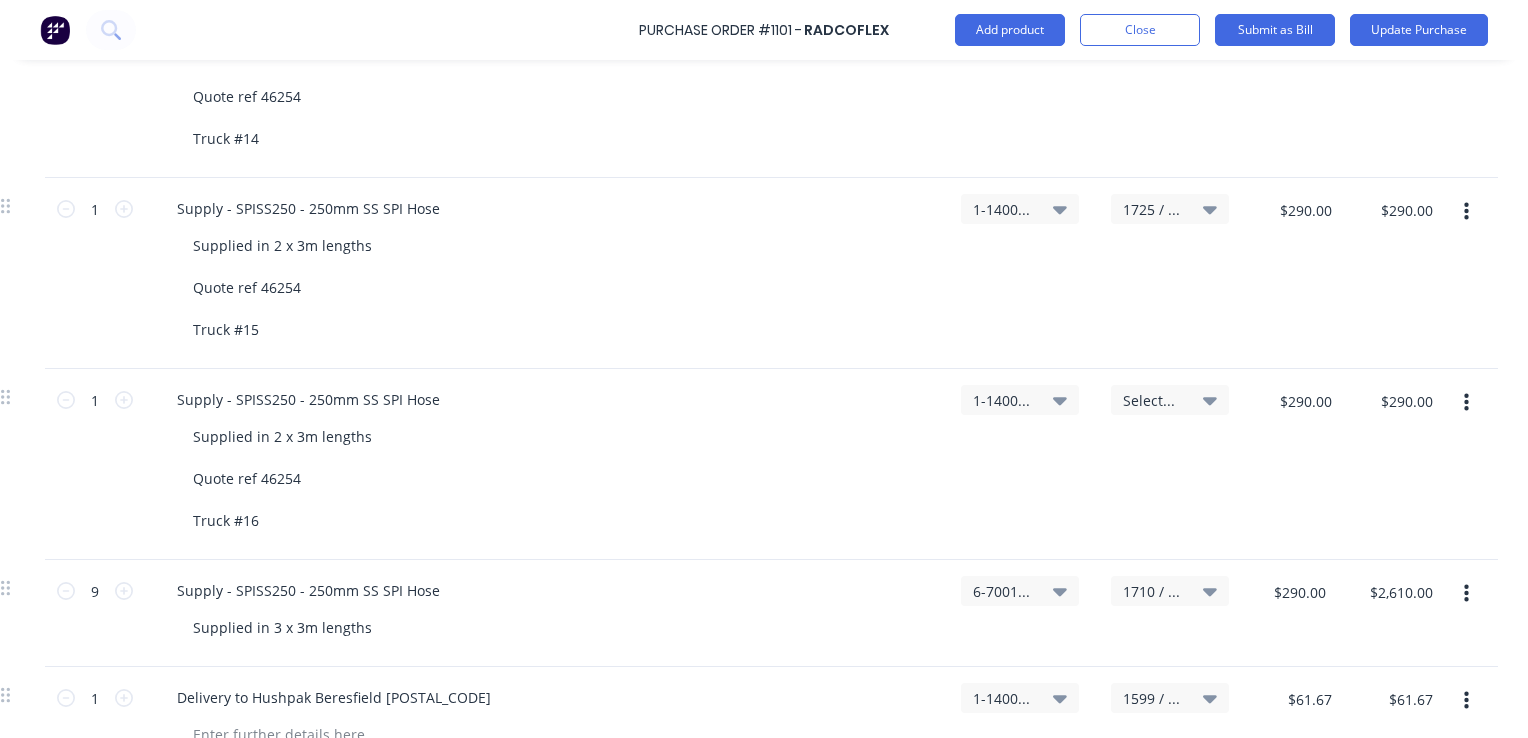 scroll, scrollTop: 1300, scrollLeft: 299, axis: both 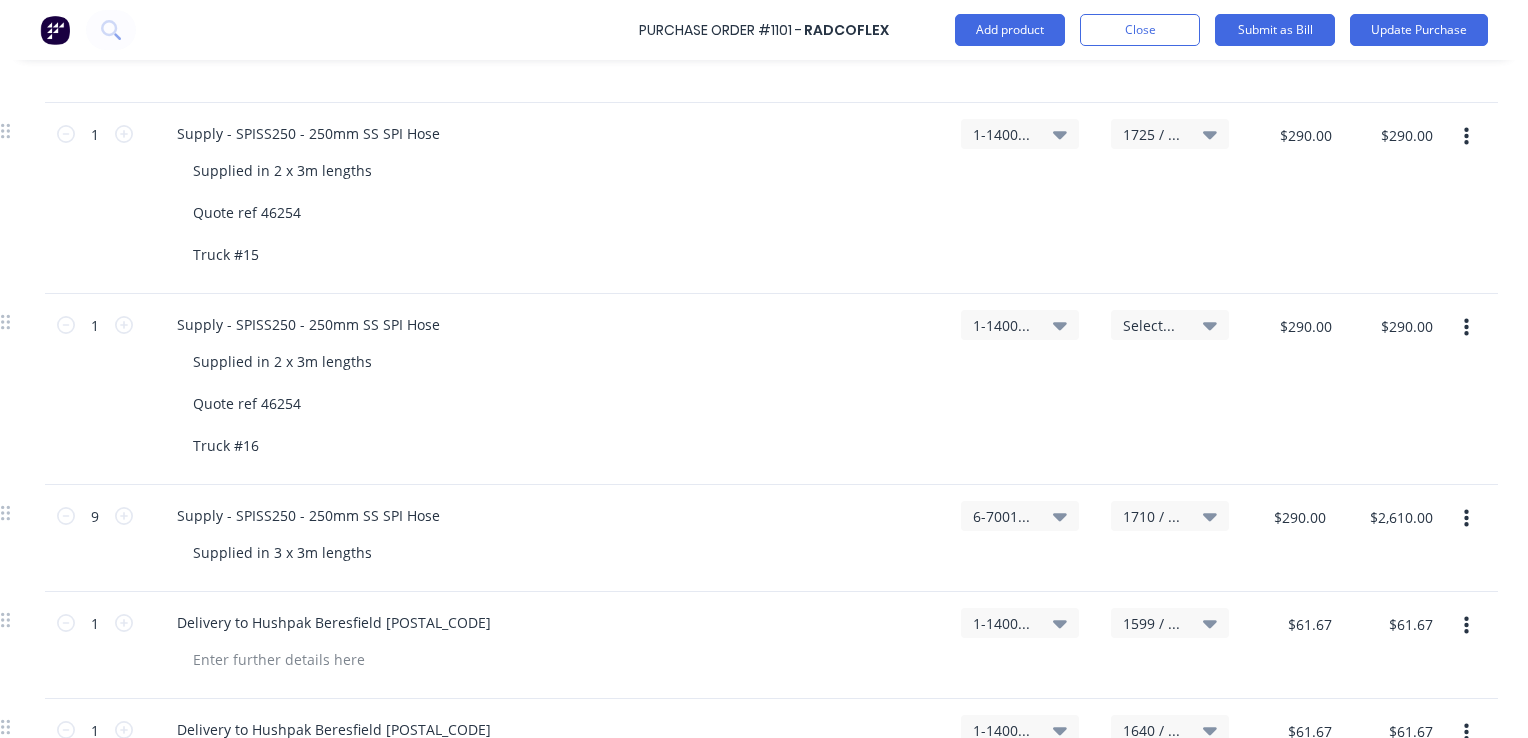click on "Select..." at bounding box center (1153, 325) 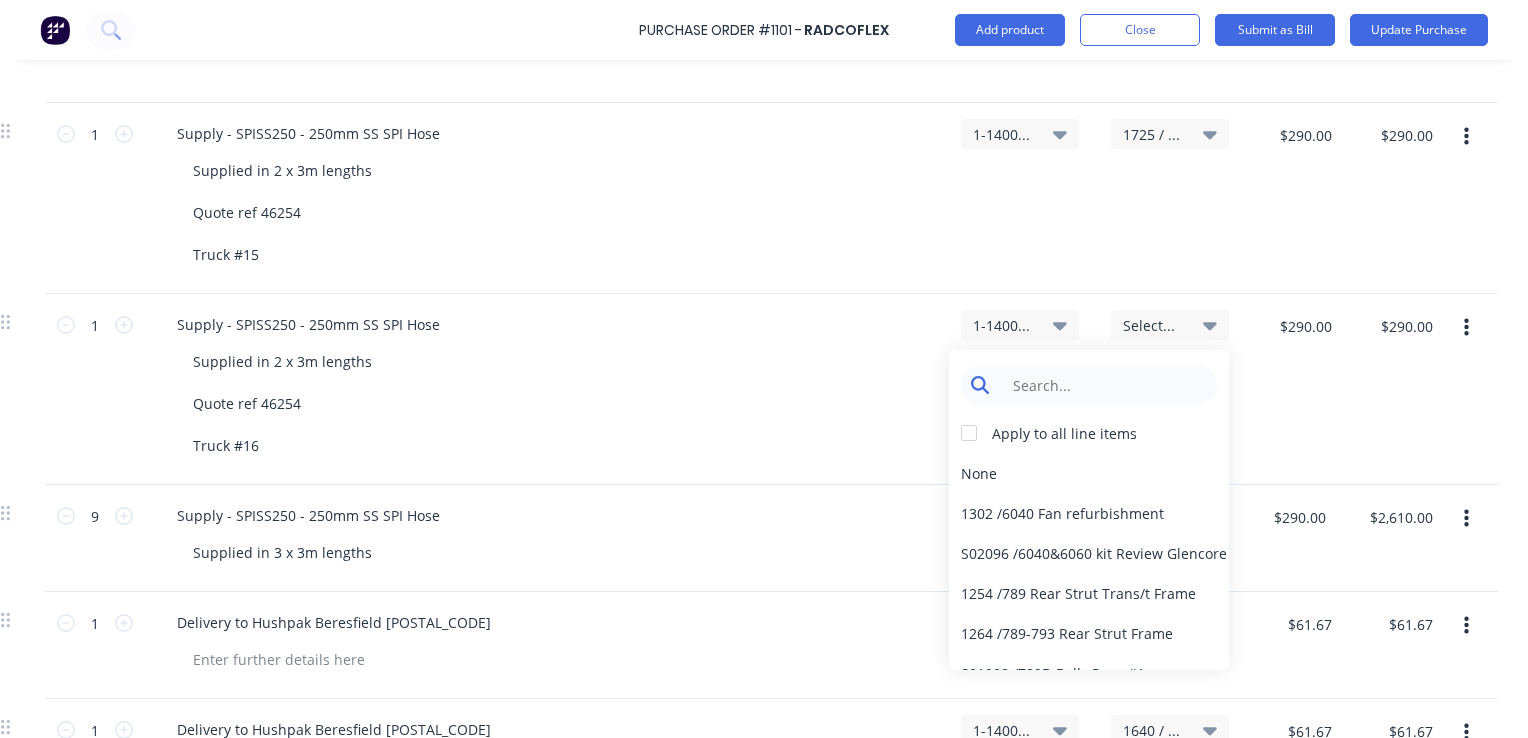 click at bounding box center (1104, 385) 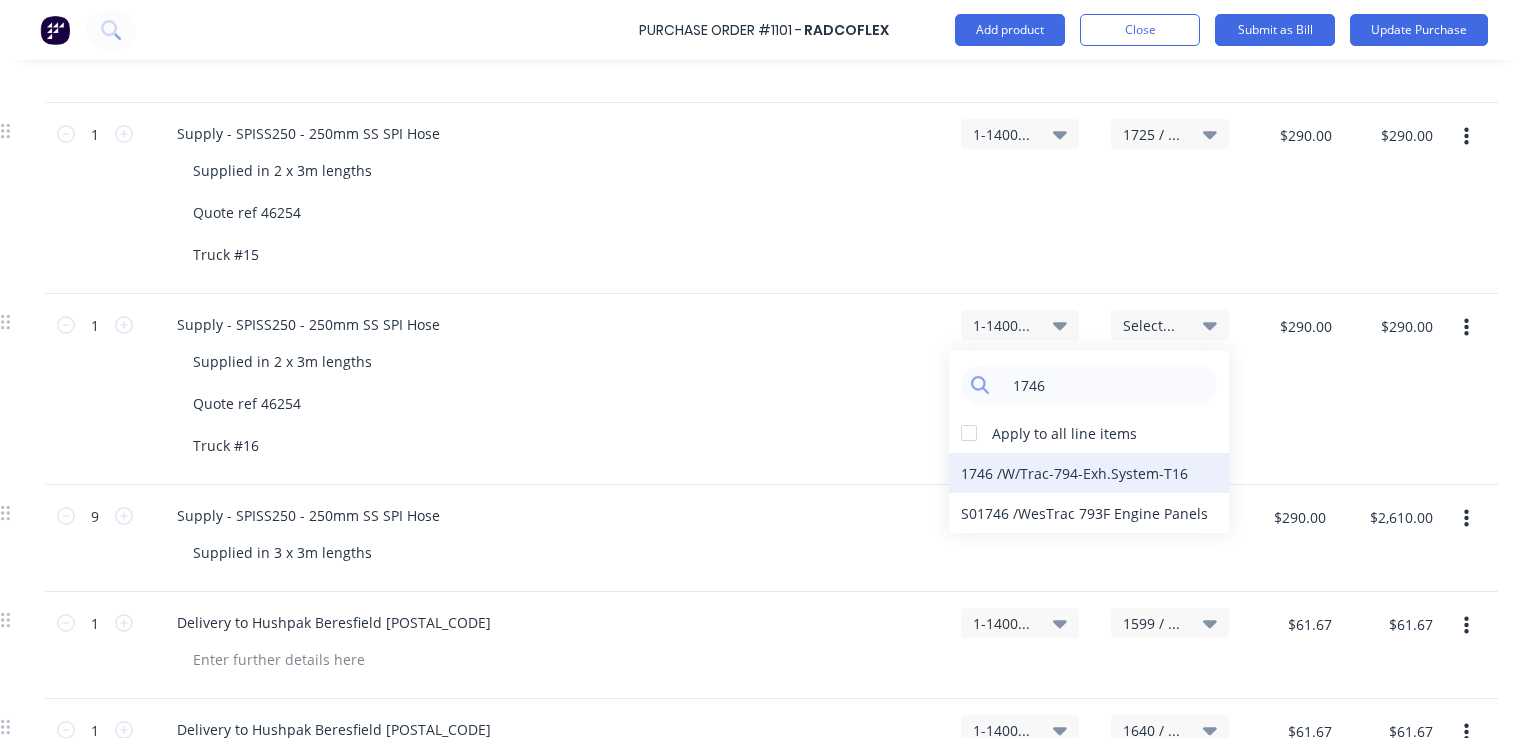 type on "1746" 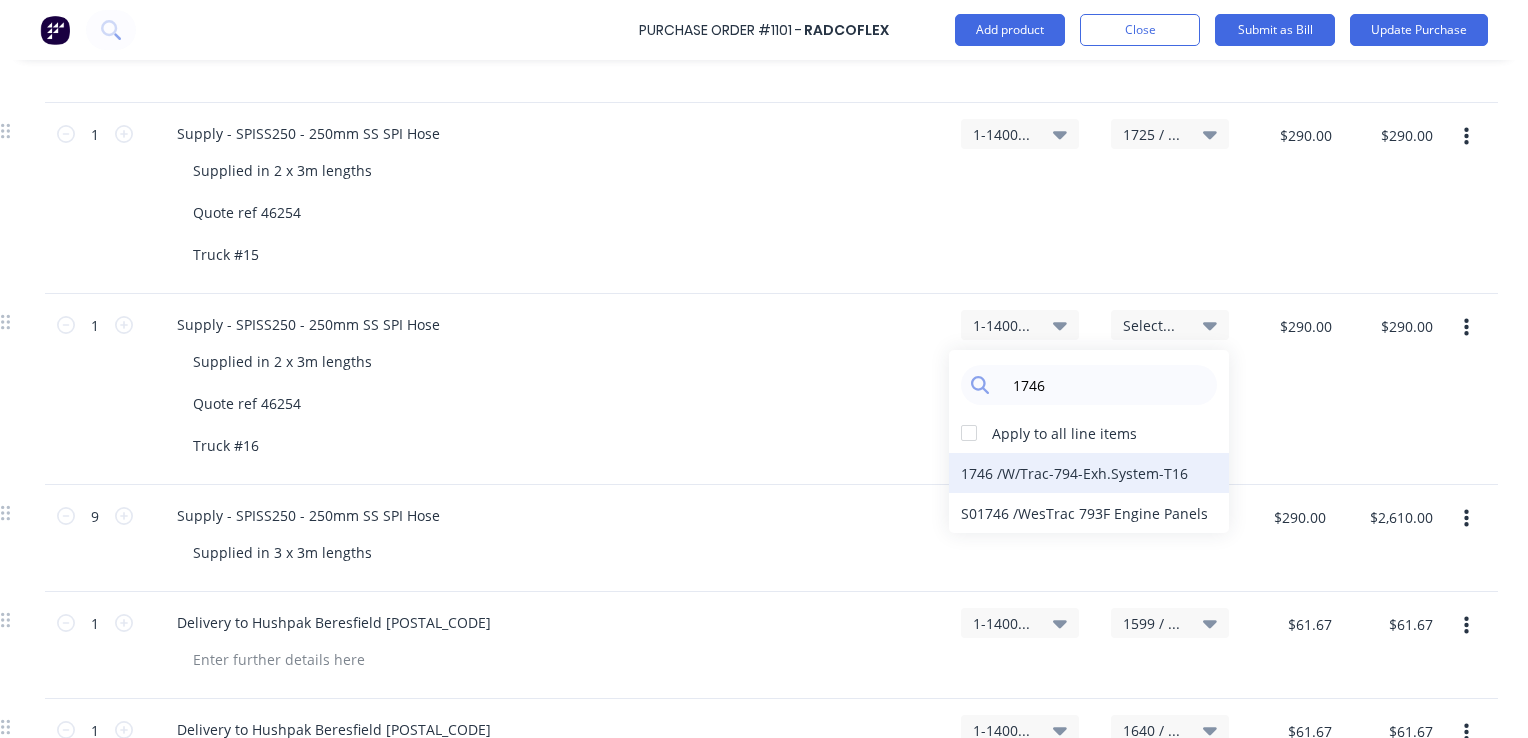 click on "1746 /  W/Trac-794-Exh.System-T16" at bounding box center [1089, 473] 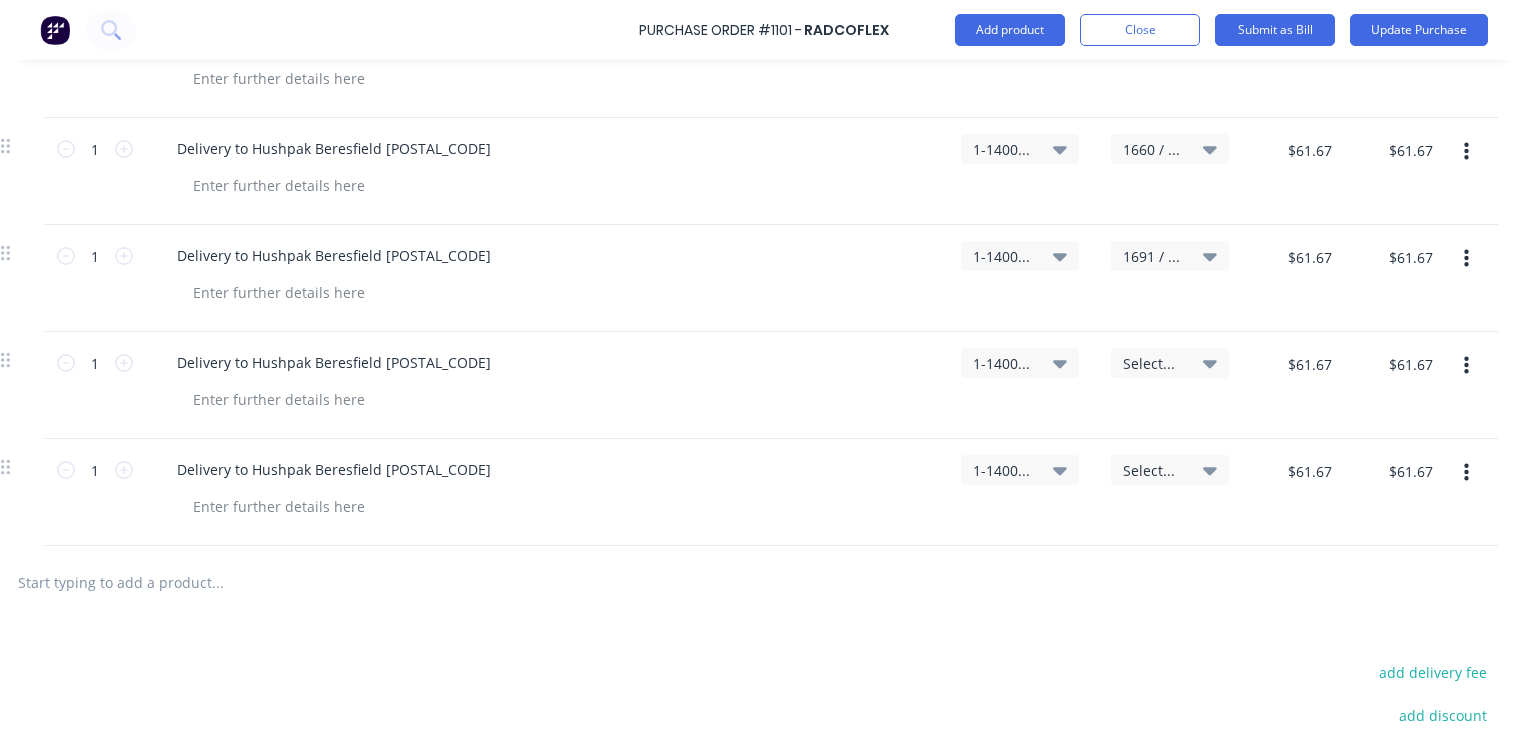 scroll, scrollTop: 2000, scrollLeft: 299, axis: both 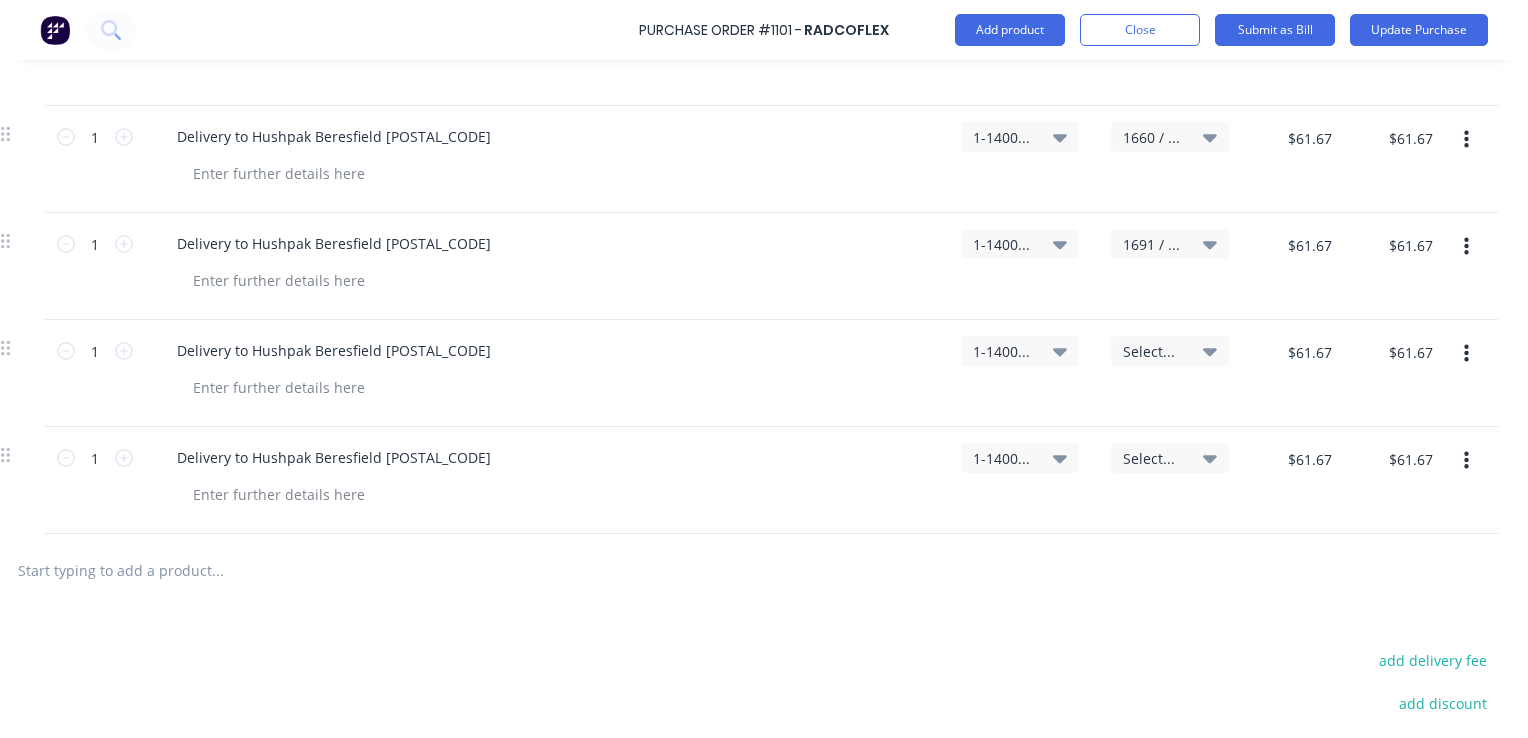 click on "Select..." at bounding box center [1153, 351] 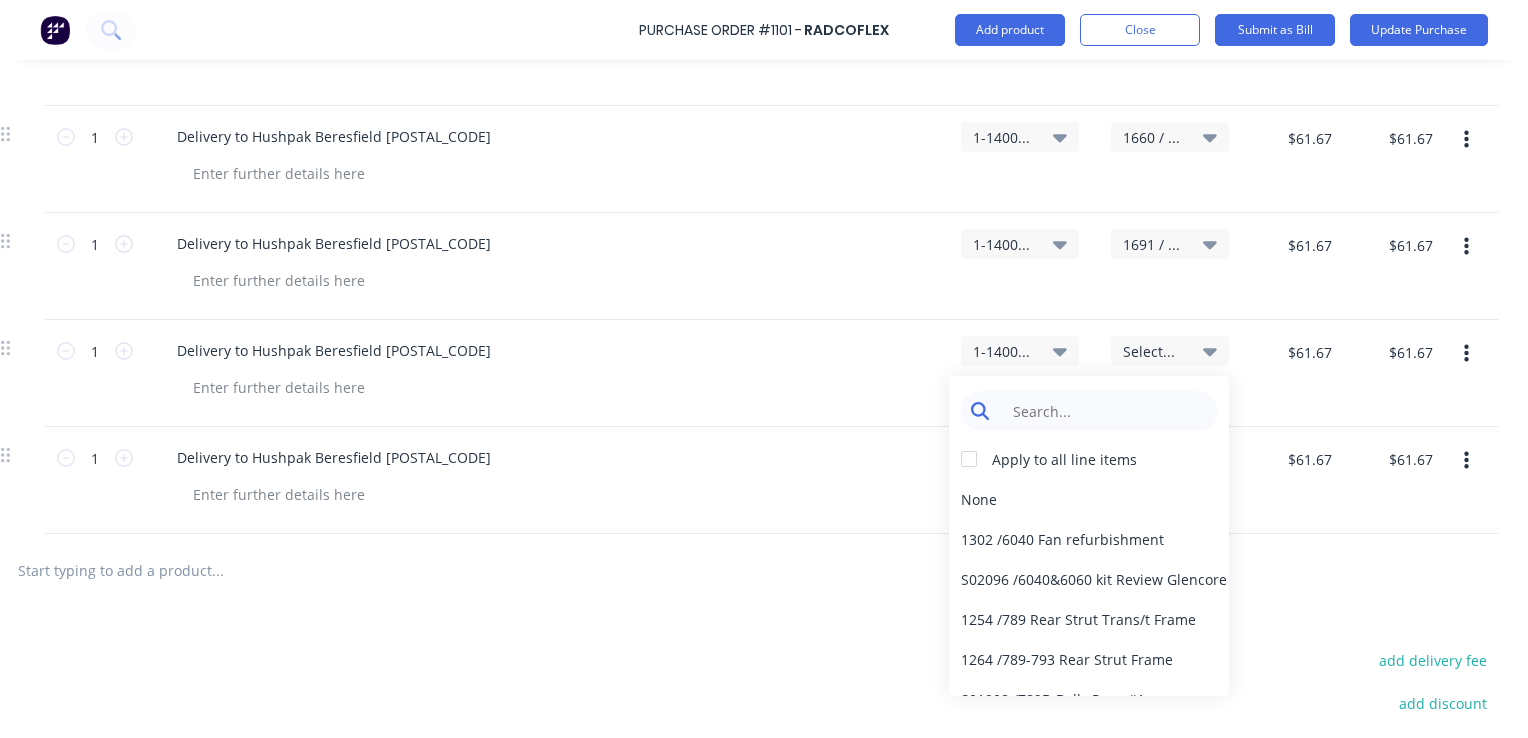 click at bounding box center [1104, 411] 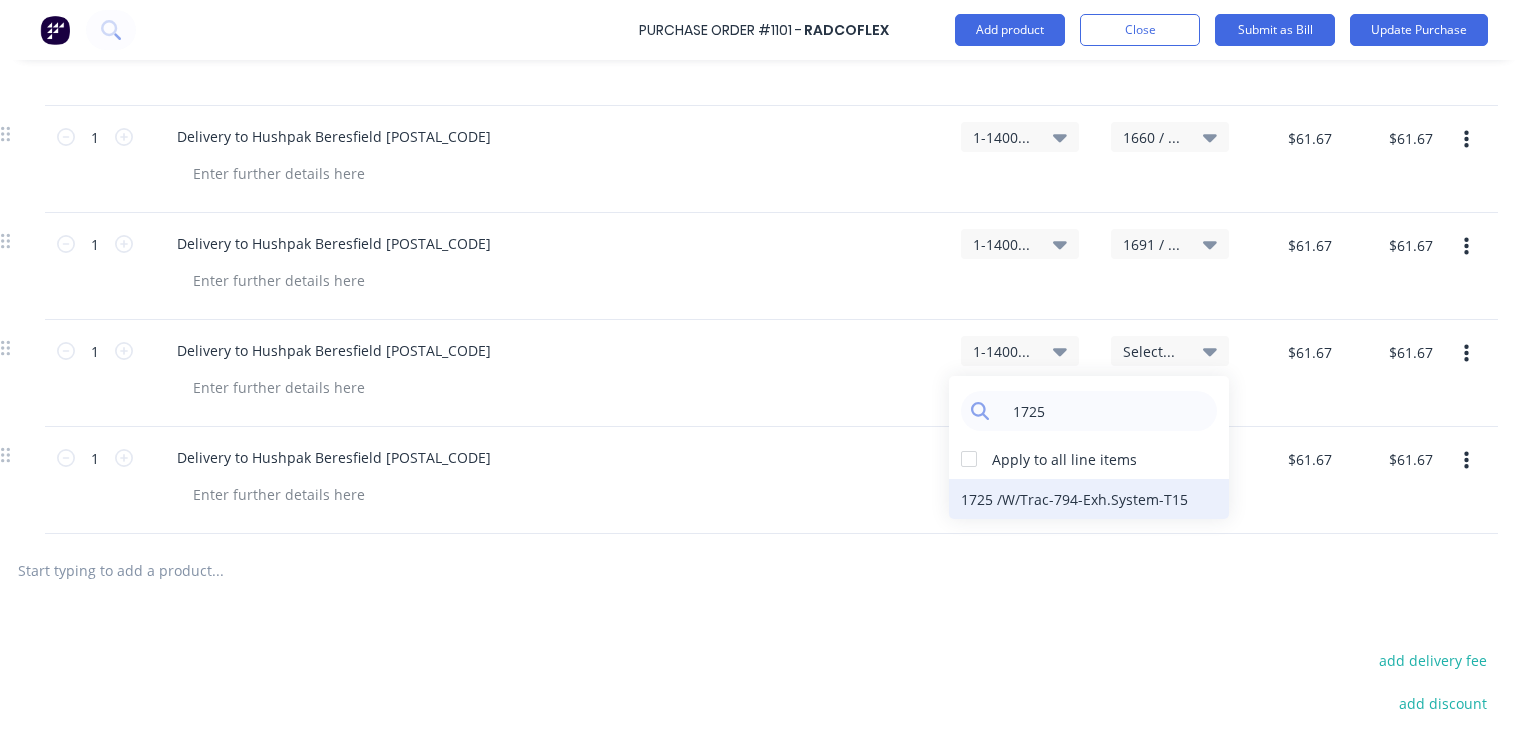 type on "1725" 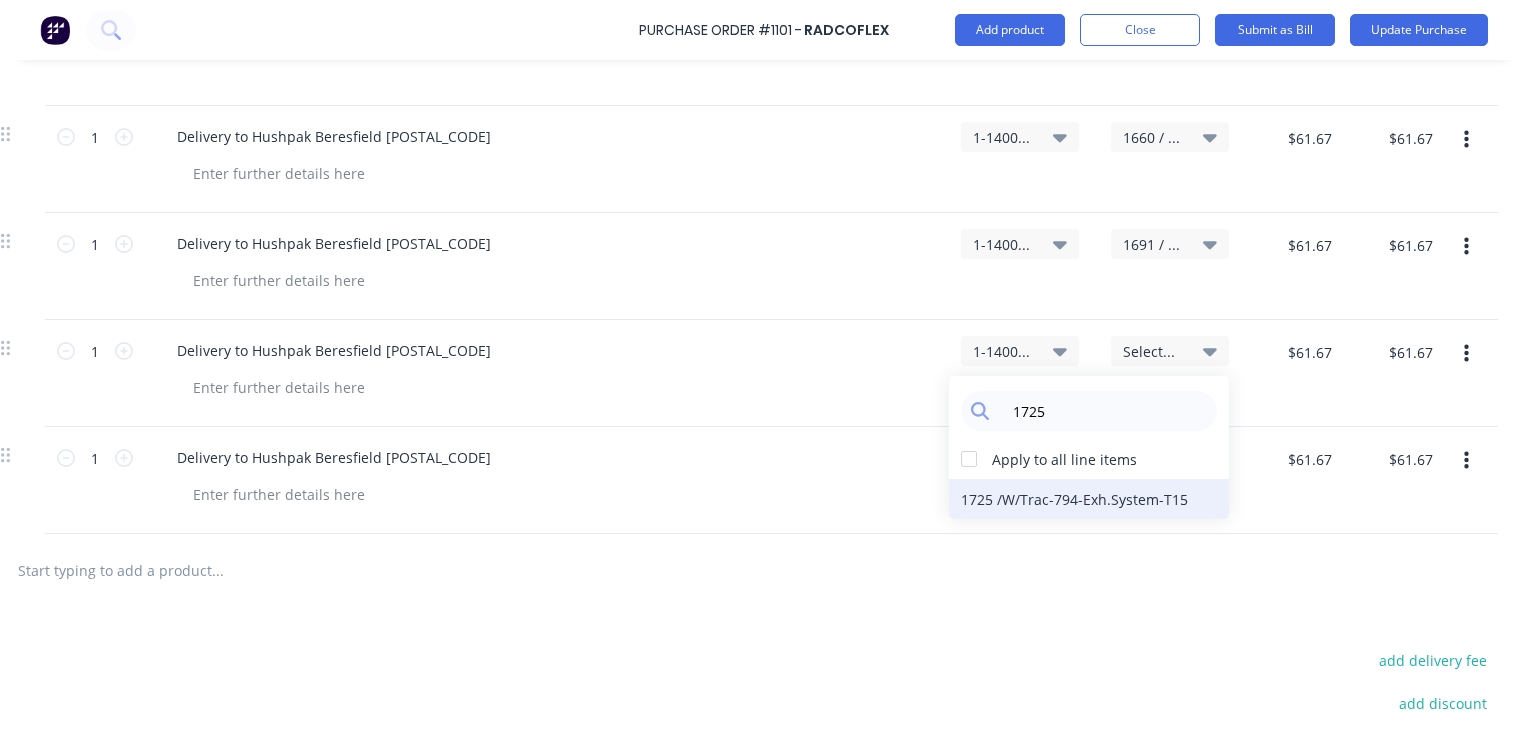 click on "1725 /  W/Trac-794-Exh.System-T15" at bounding box center (1089, 499) 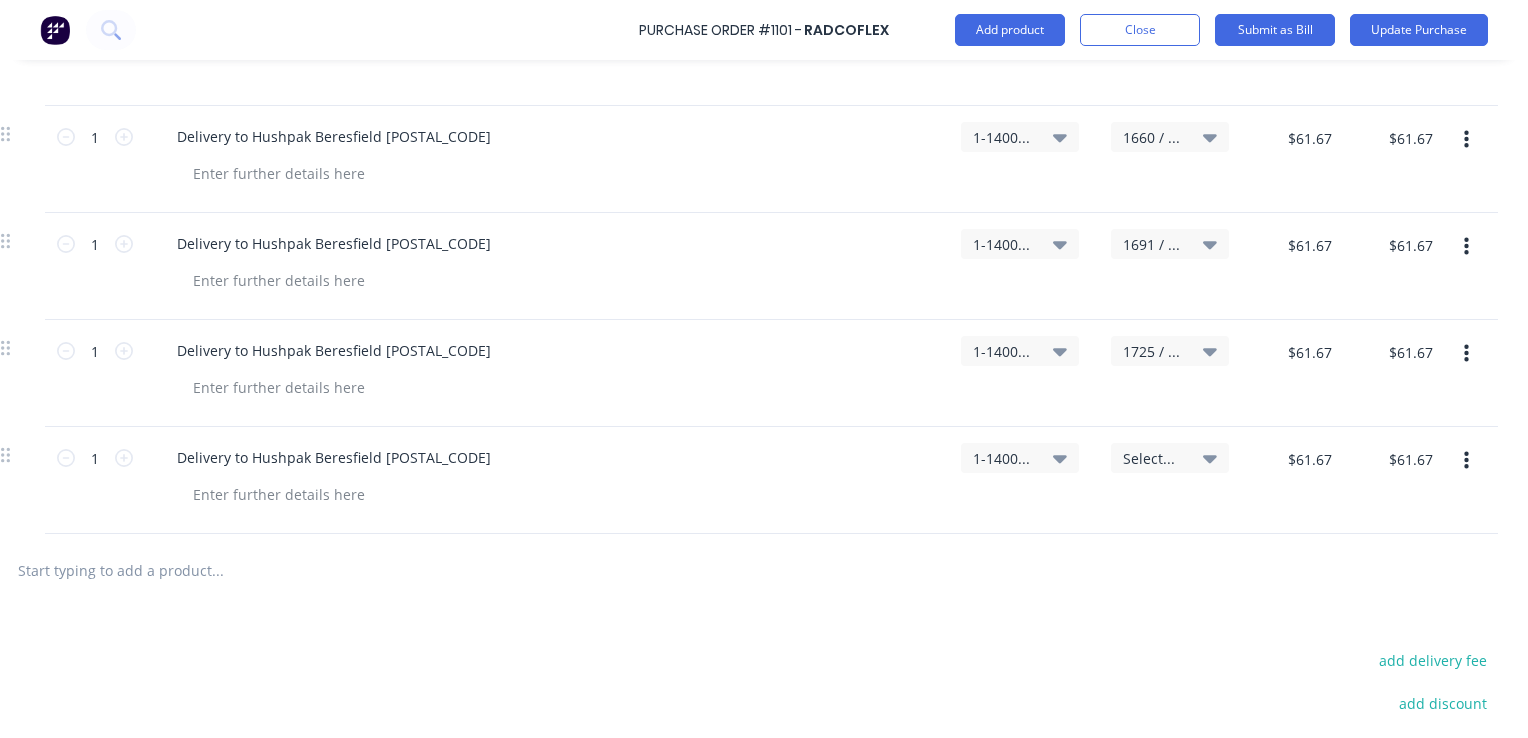 click on "Select..." at bounding box center [1153, 458] 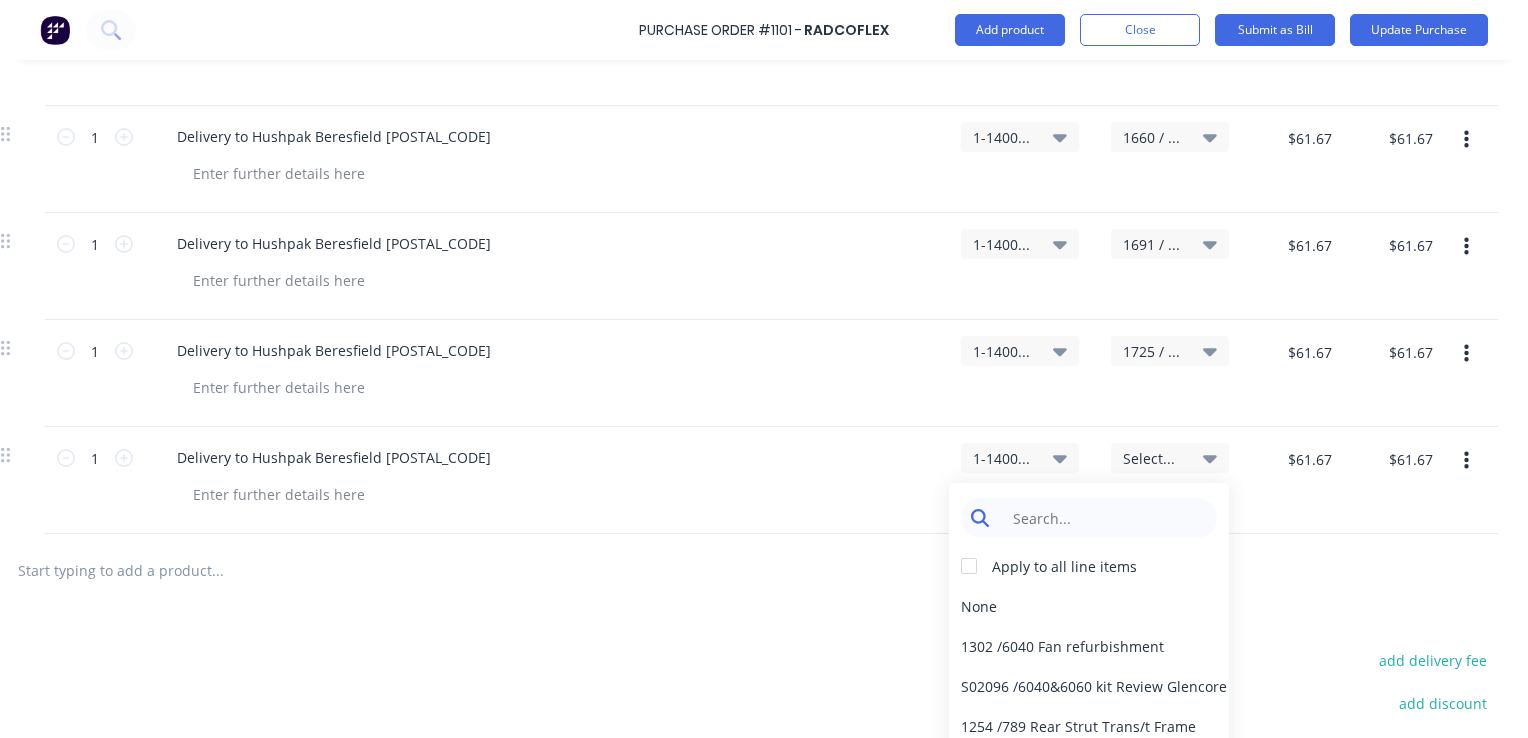click at bounding box center (1104, 518) 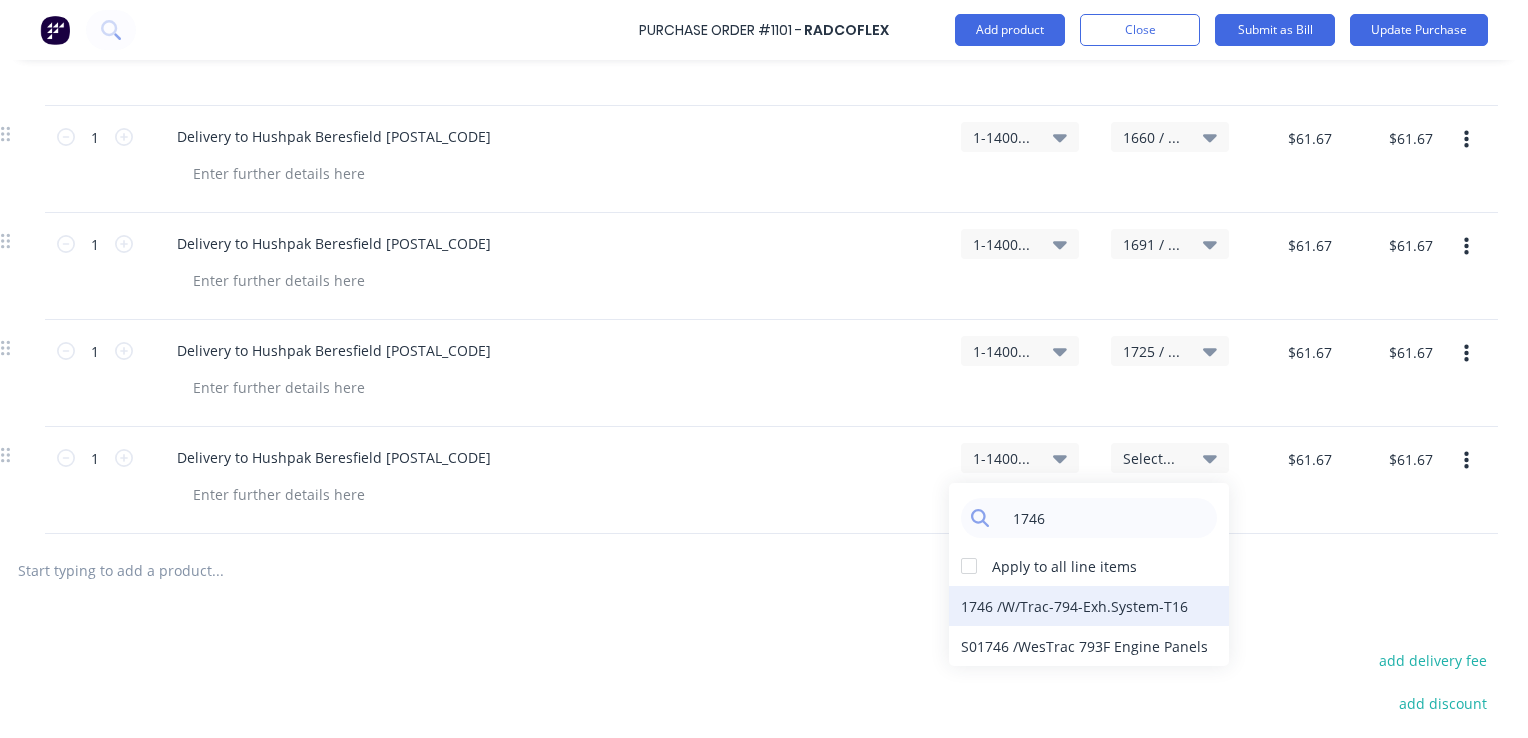 type on "1746" 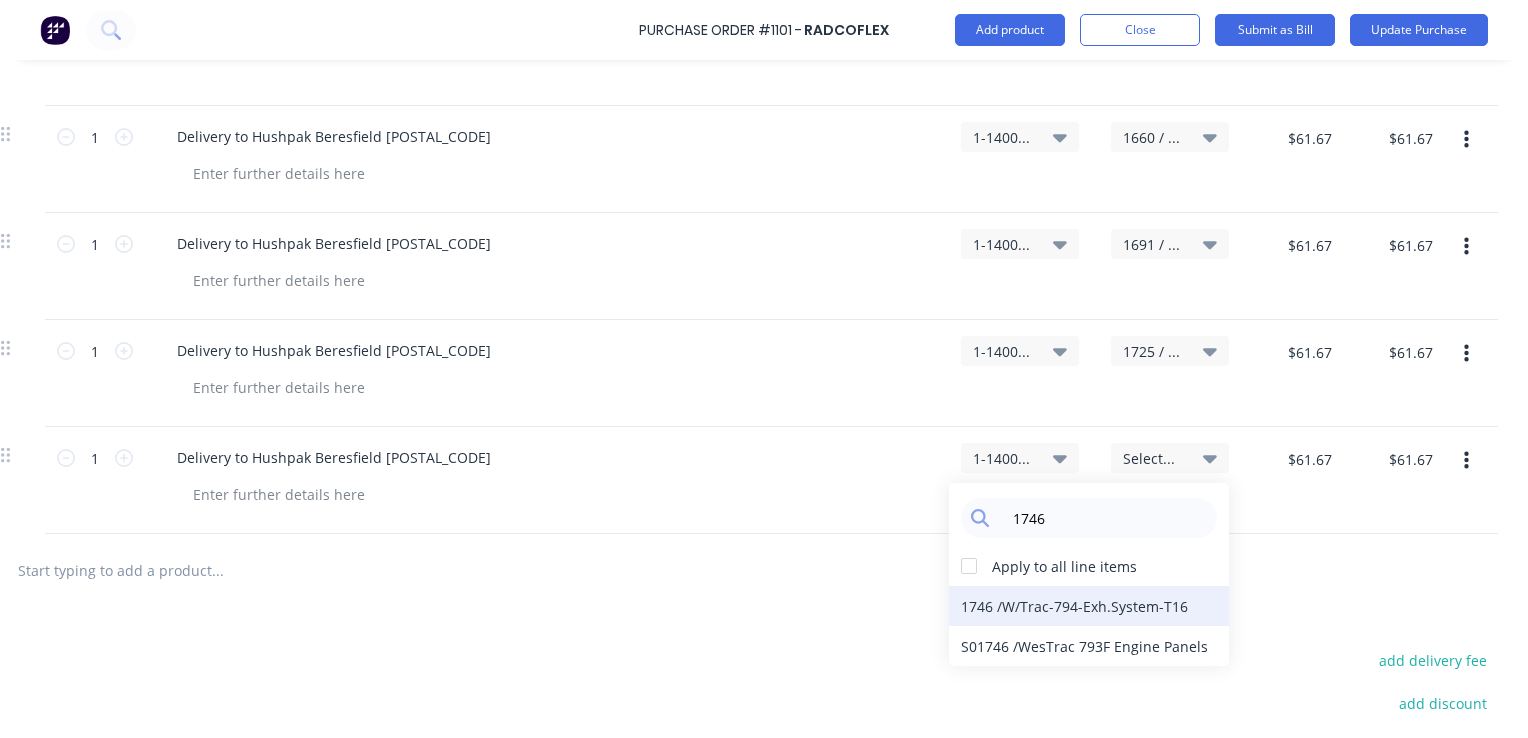 click on "1746 /  W/Trac-794-Exh.System-T16" at bounding box center (1089, 606) 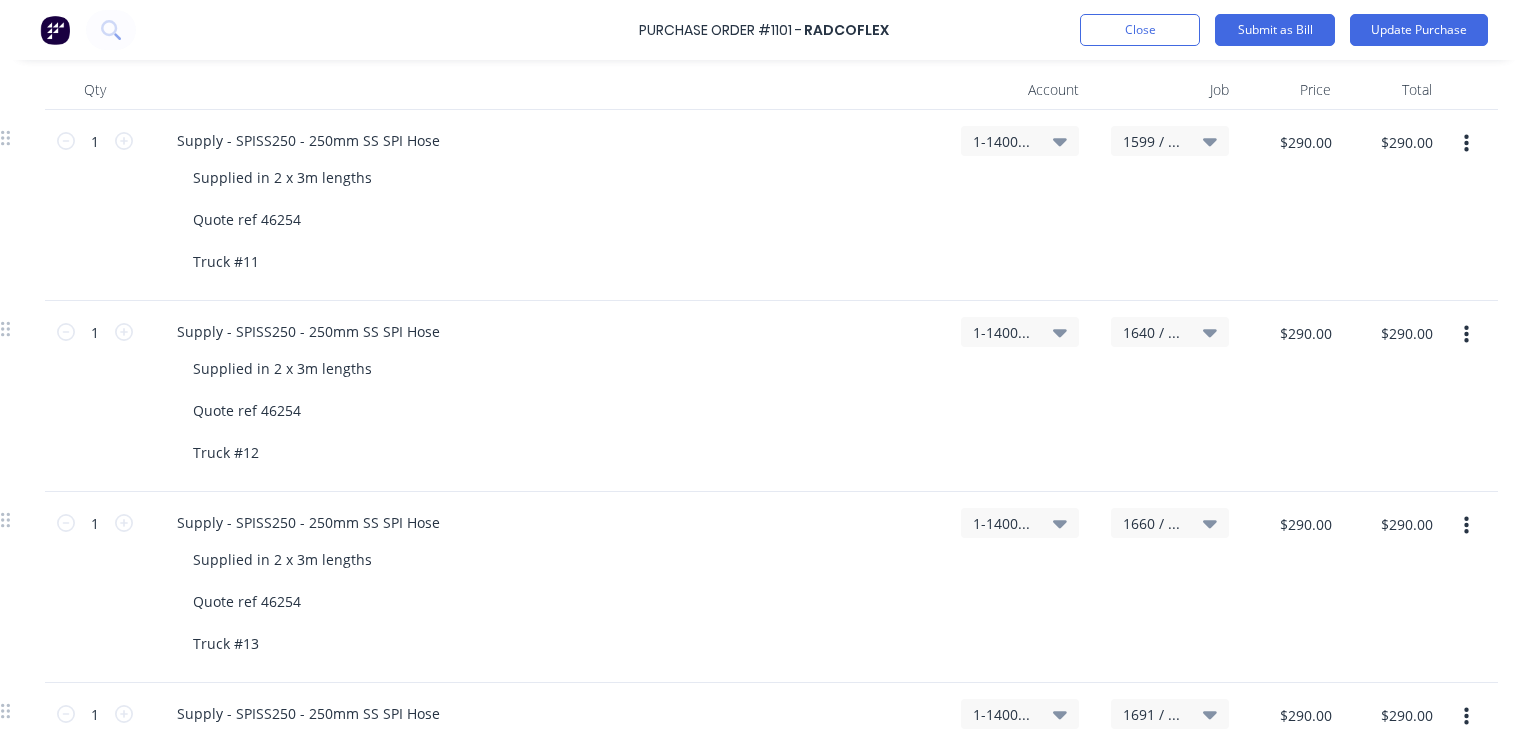 scroll, scrollTop: 429, scrollLeft: 299, axis: both 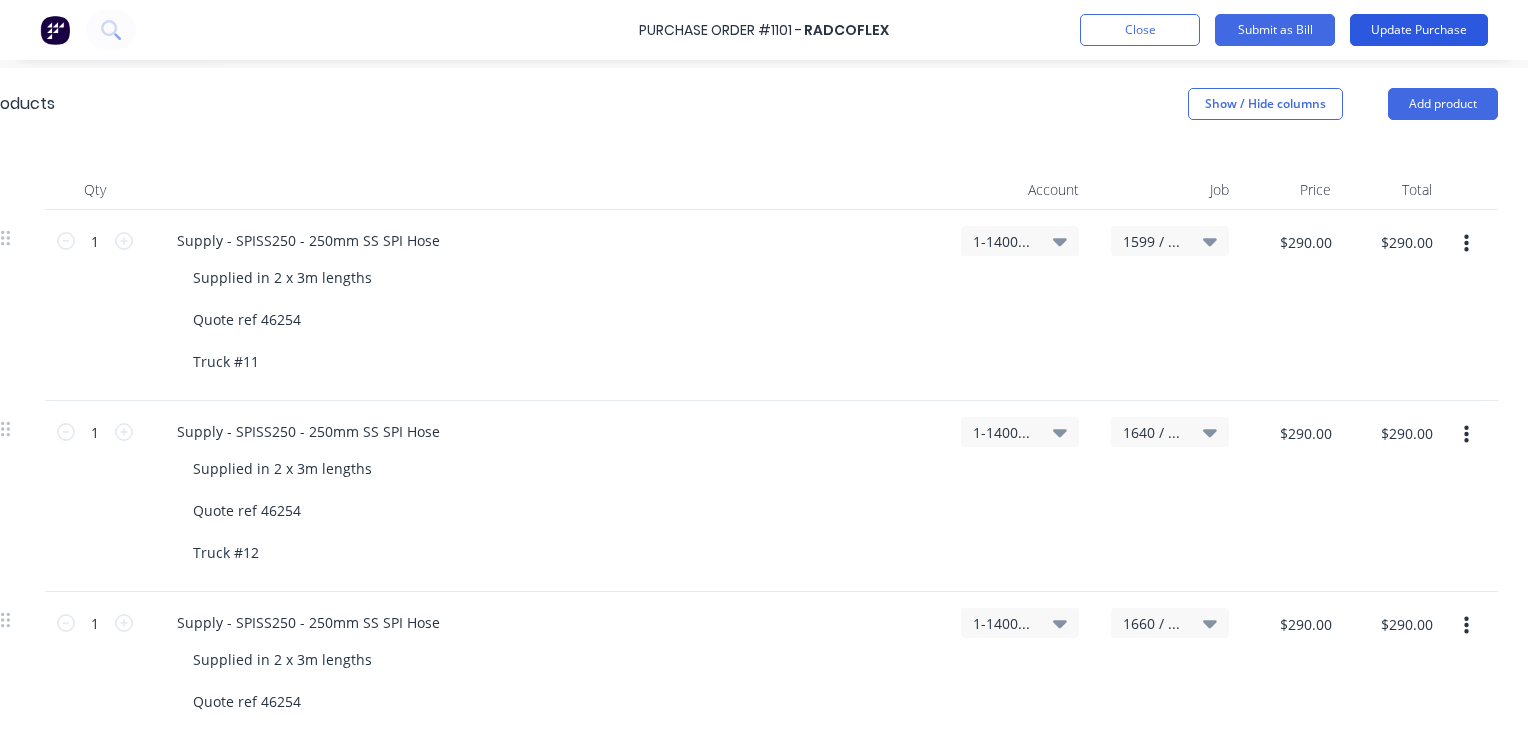 click on "Update Purchase" at bounding box center (1419, 30) 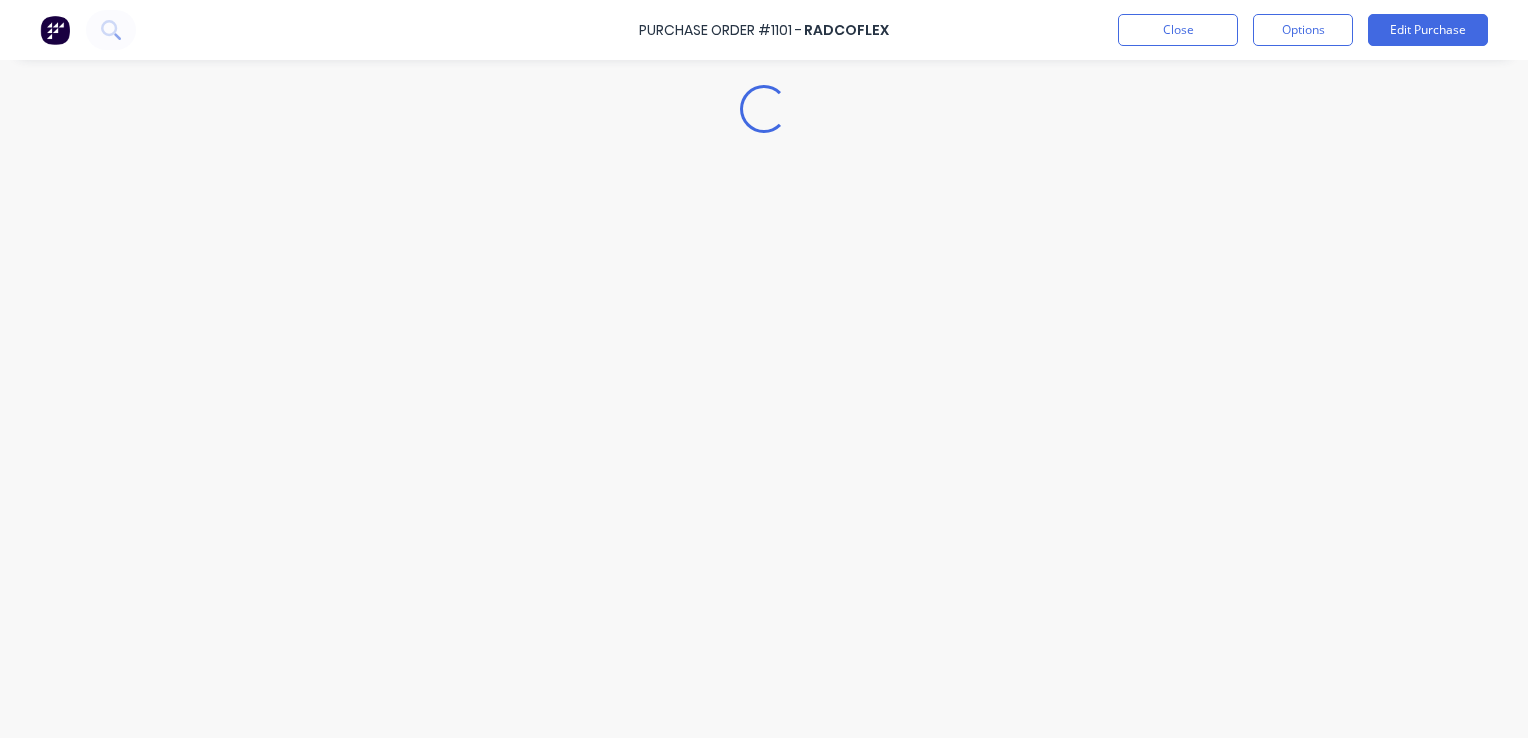 scroll, scrollTop: 0, scrollLeft: 0, axis: both 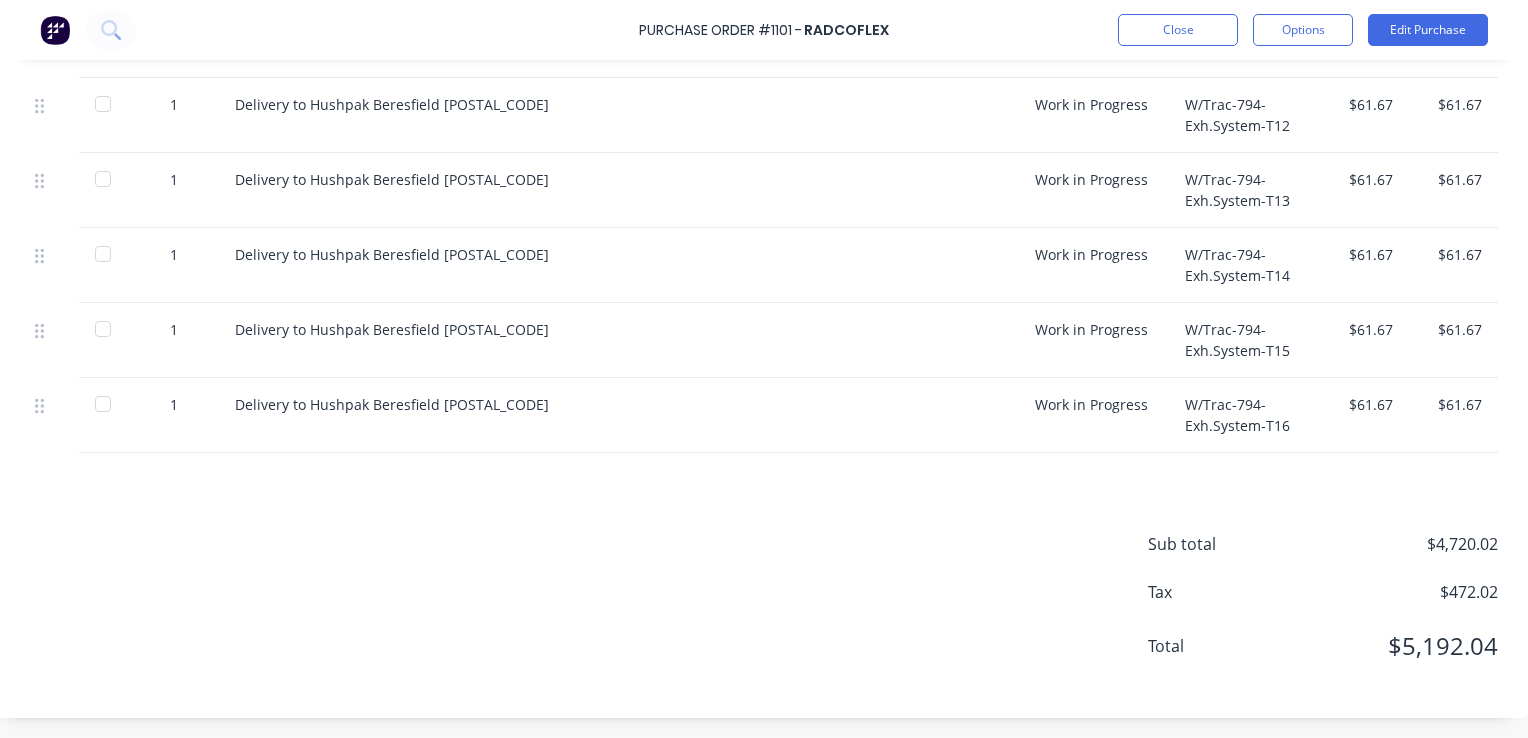 click on "$61.67" at bounding box center [1364, 404] 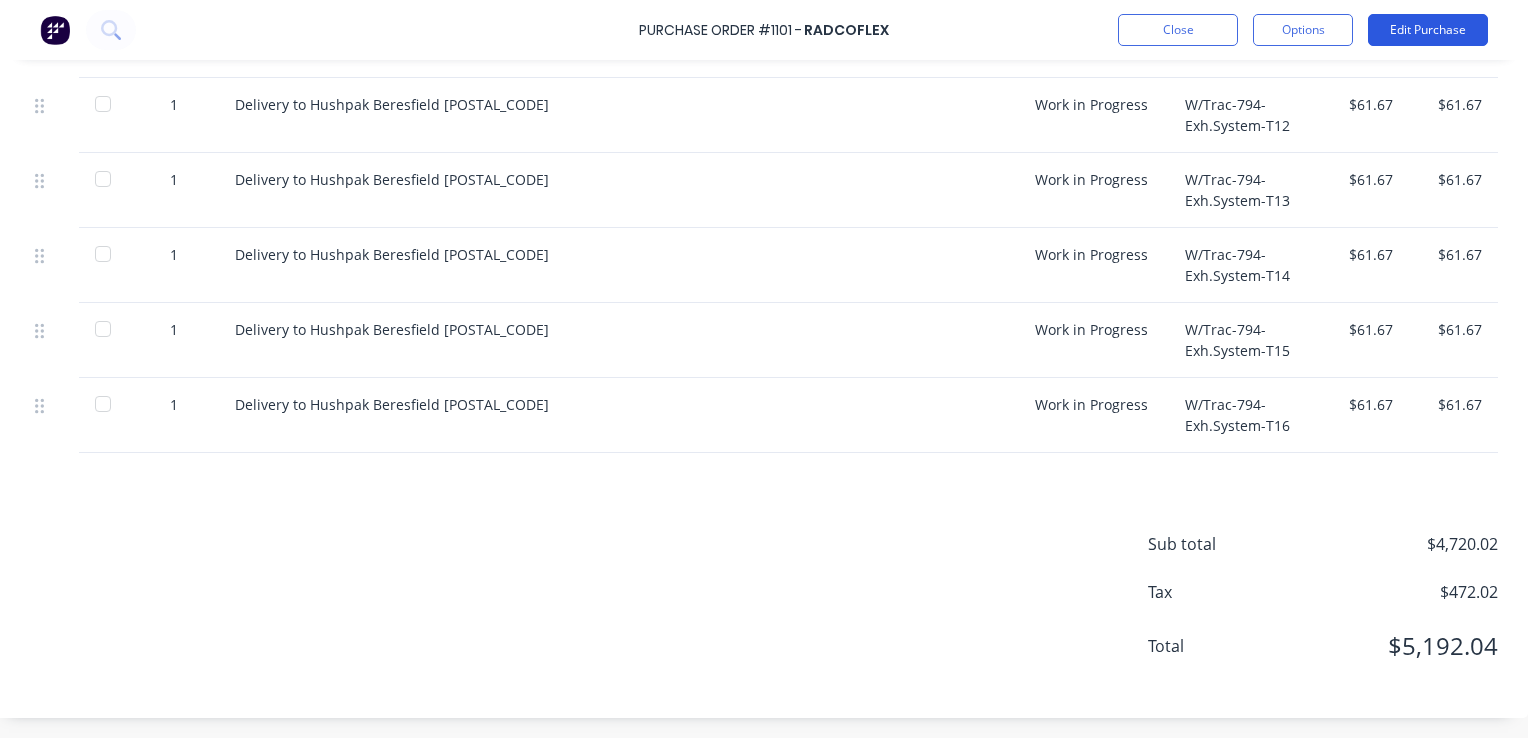 click on "Edit Purchase" at bounding box center [1428, 30] 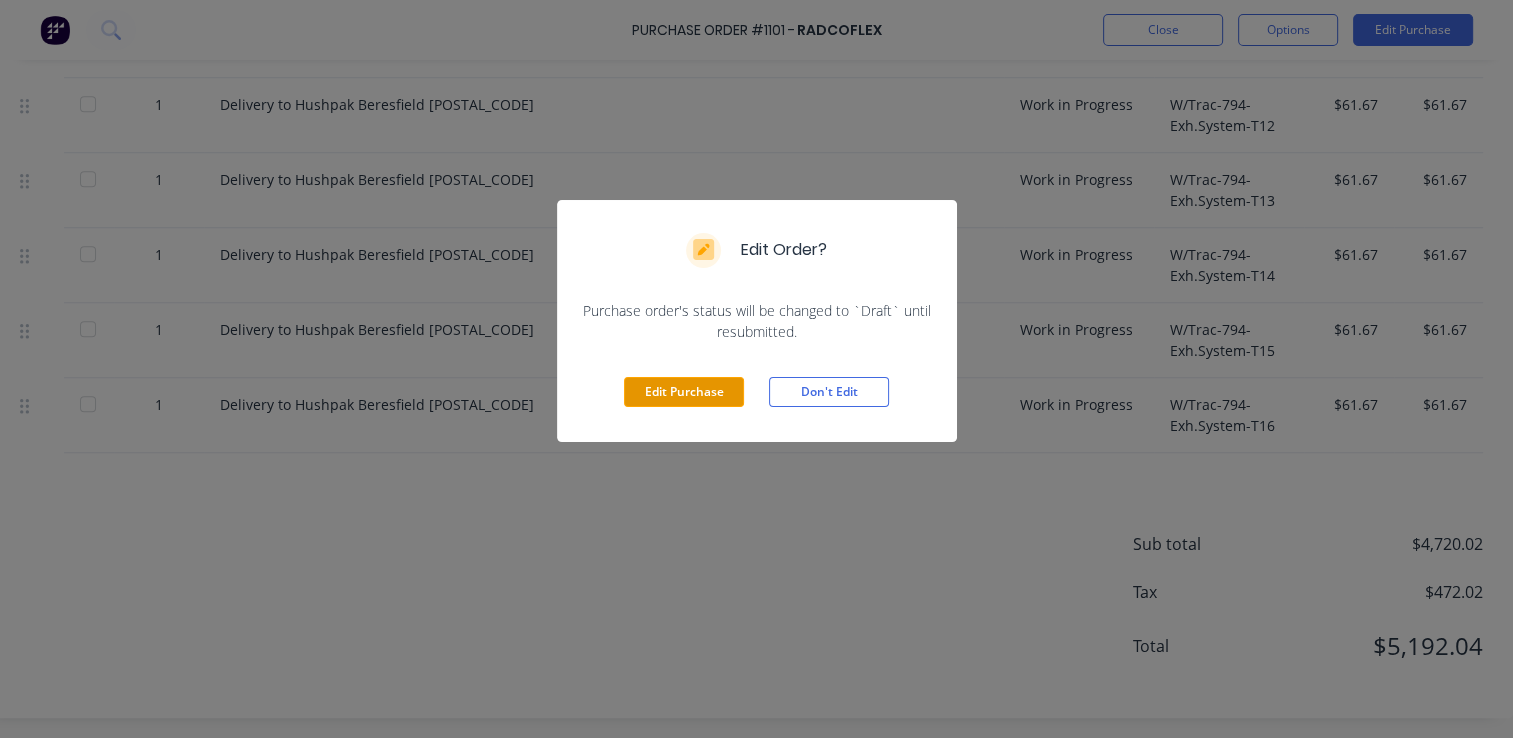 click on "Edit Purchase" at bounding box center (684, 392) 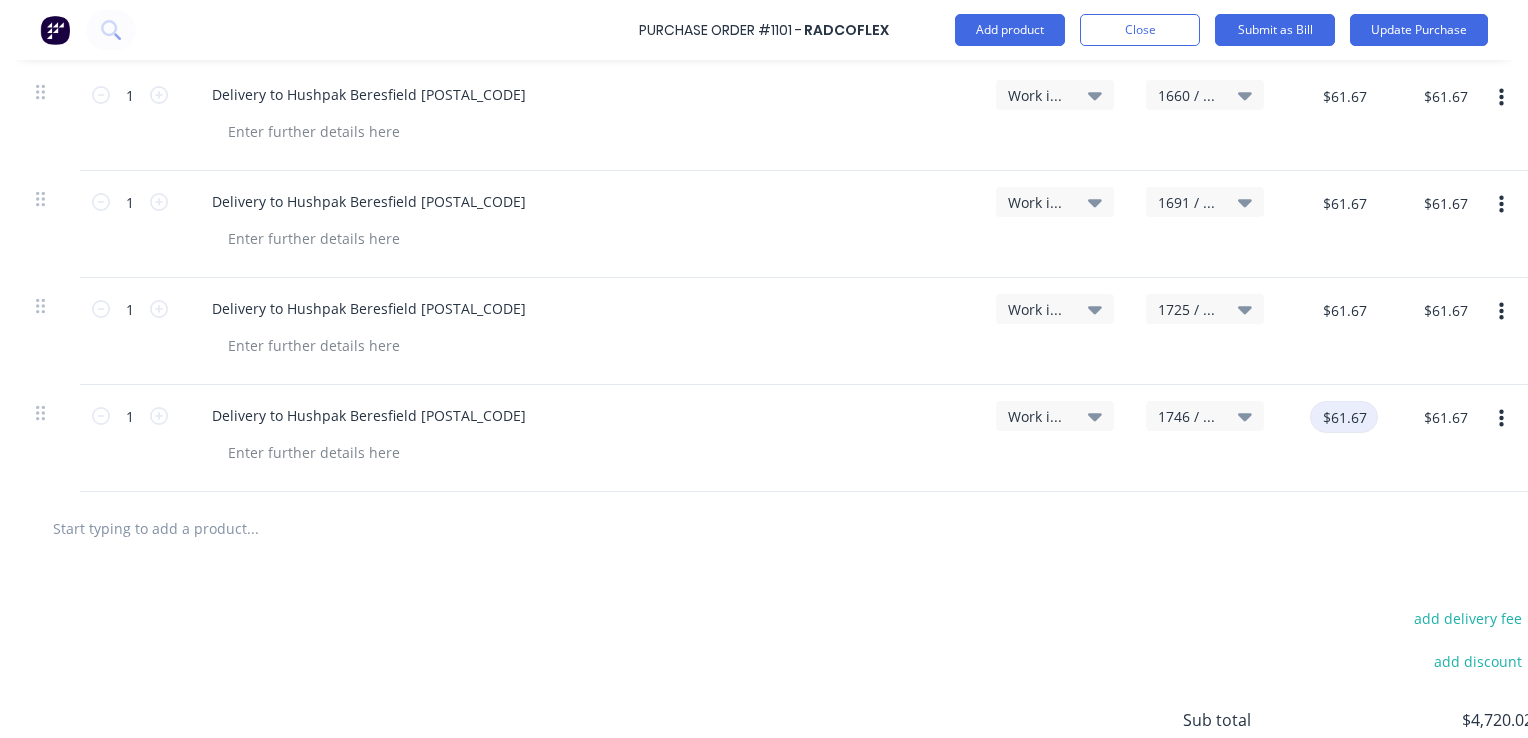 scroll, scrollTop: 2029, scrollLeft: 250, axis: both 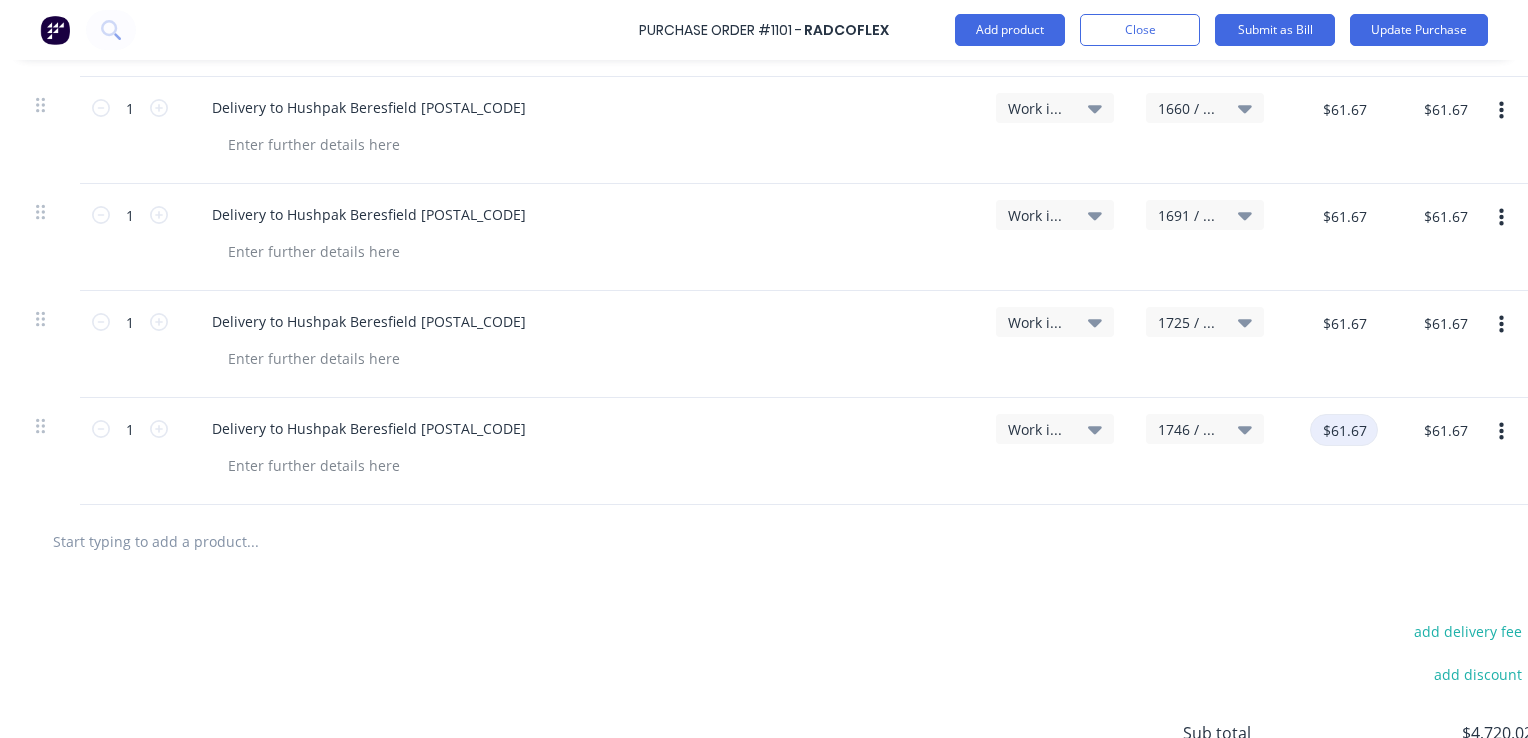 click on "$61.67" at bounding box center (1344, 430) 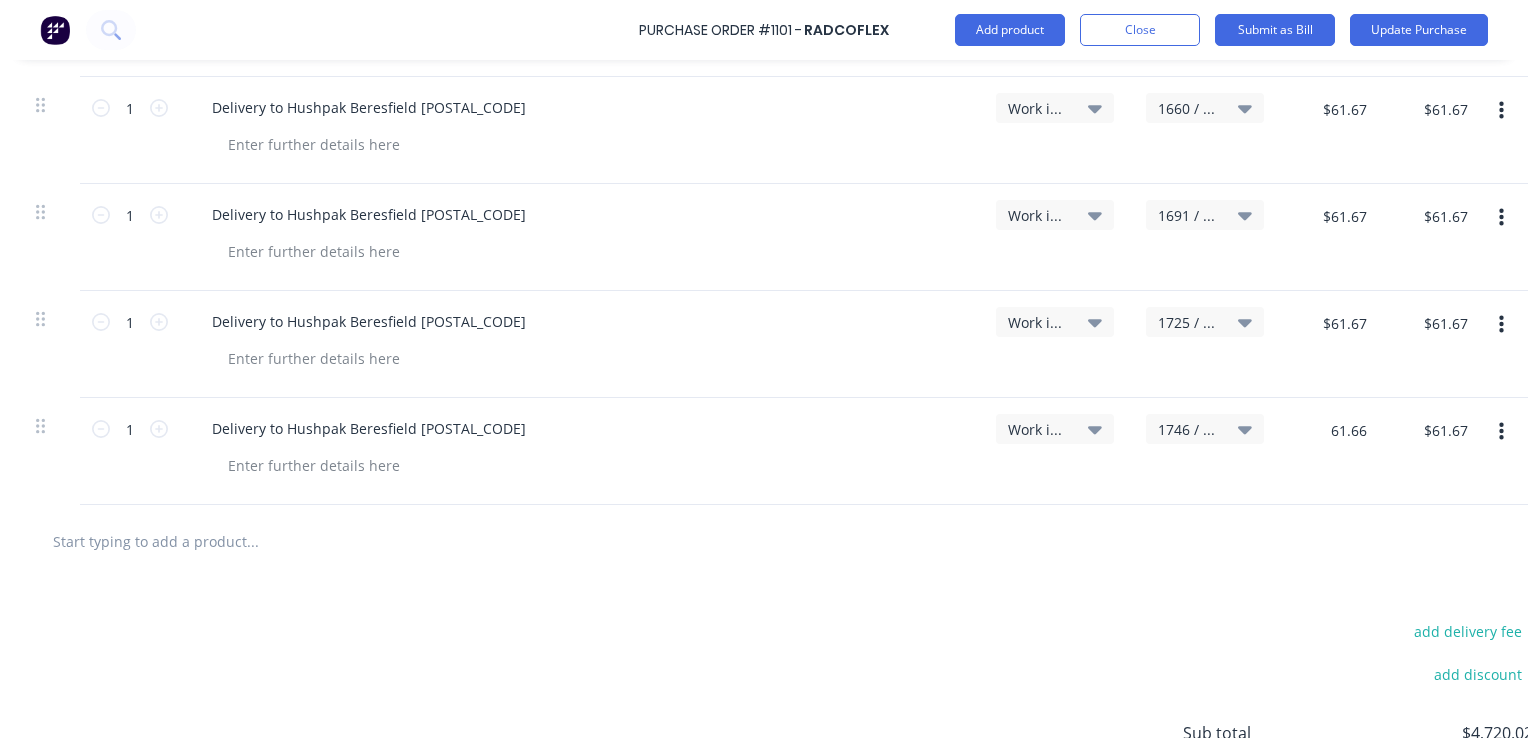 type on "$61.66" 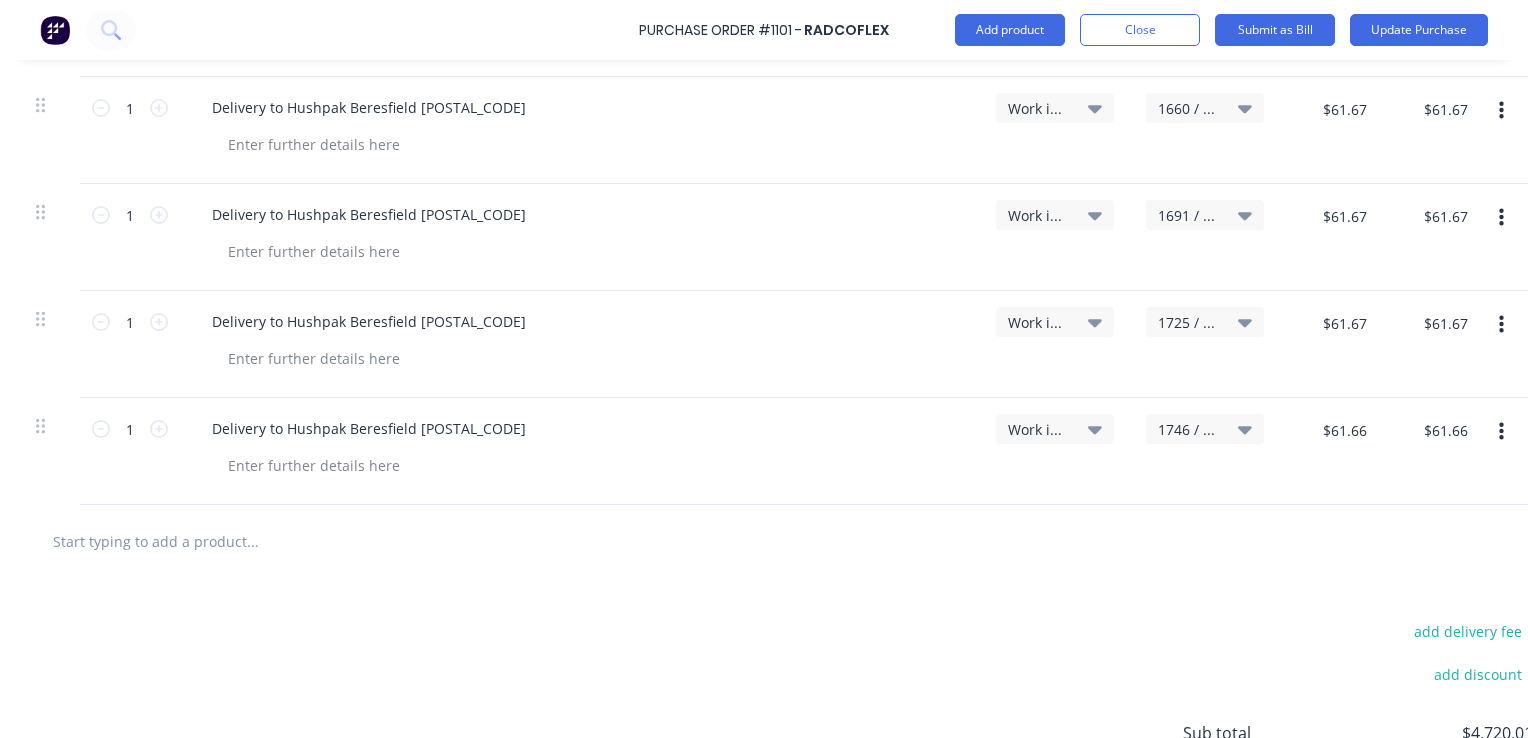 click on "$61.66 $61.66" at bounding box center (1433, 451) 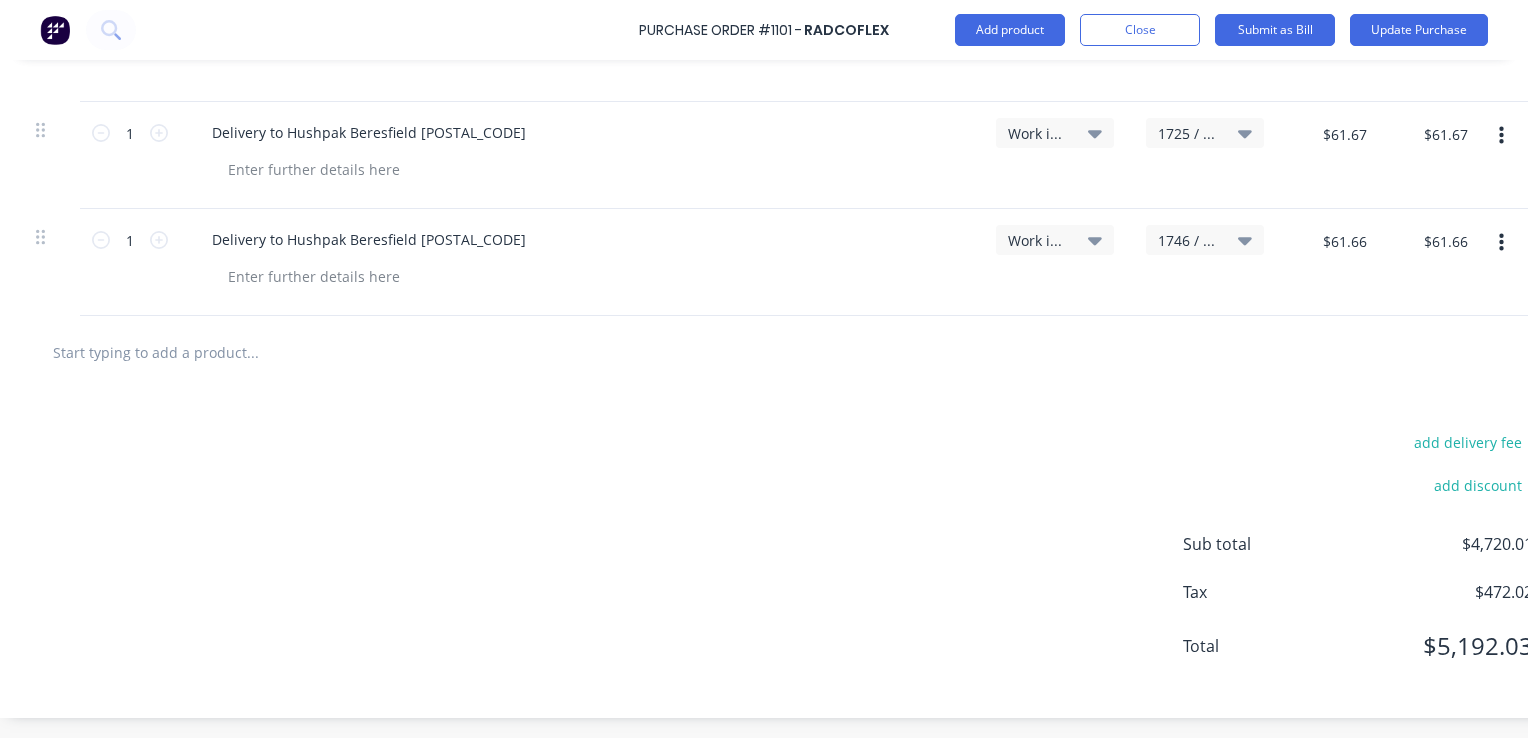 scroll, scrollTop: 2229, scrollLeft: 250, axis: both 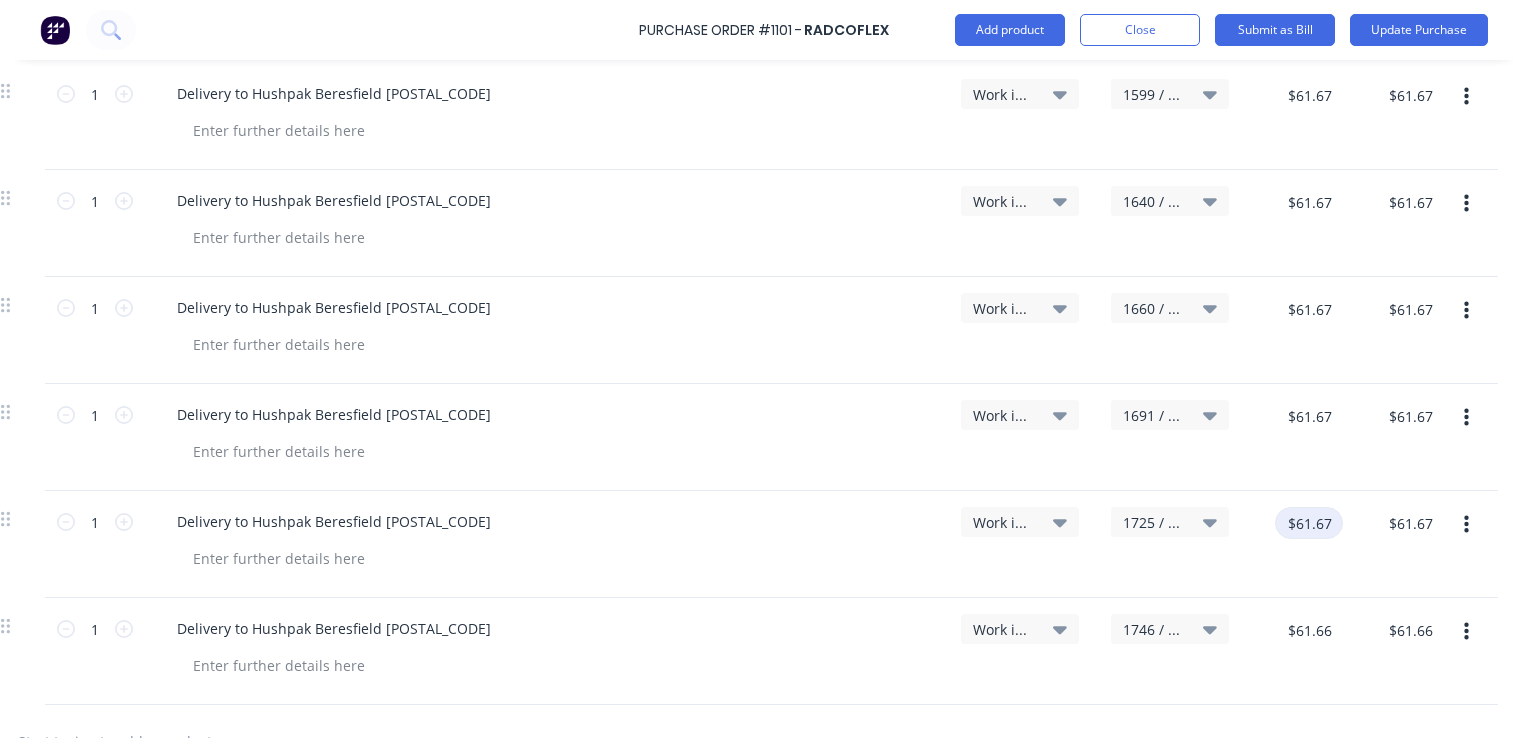 click on "$61.67" at bounding box center (1309, 523) 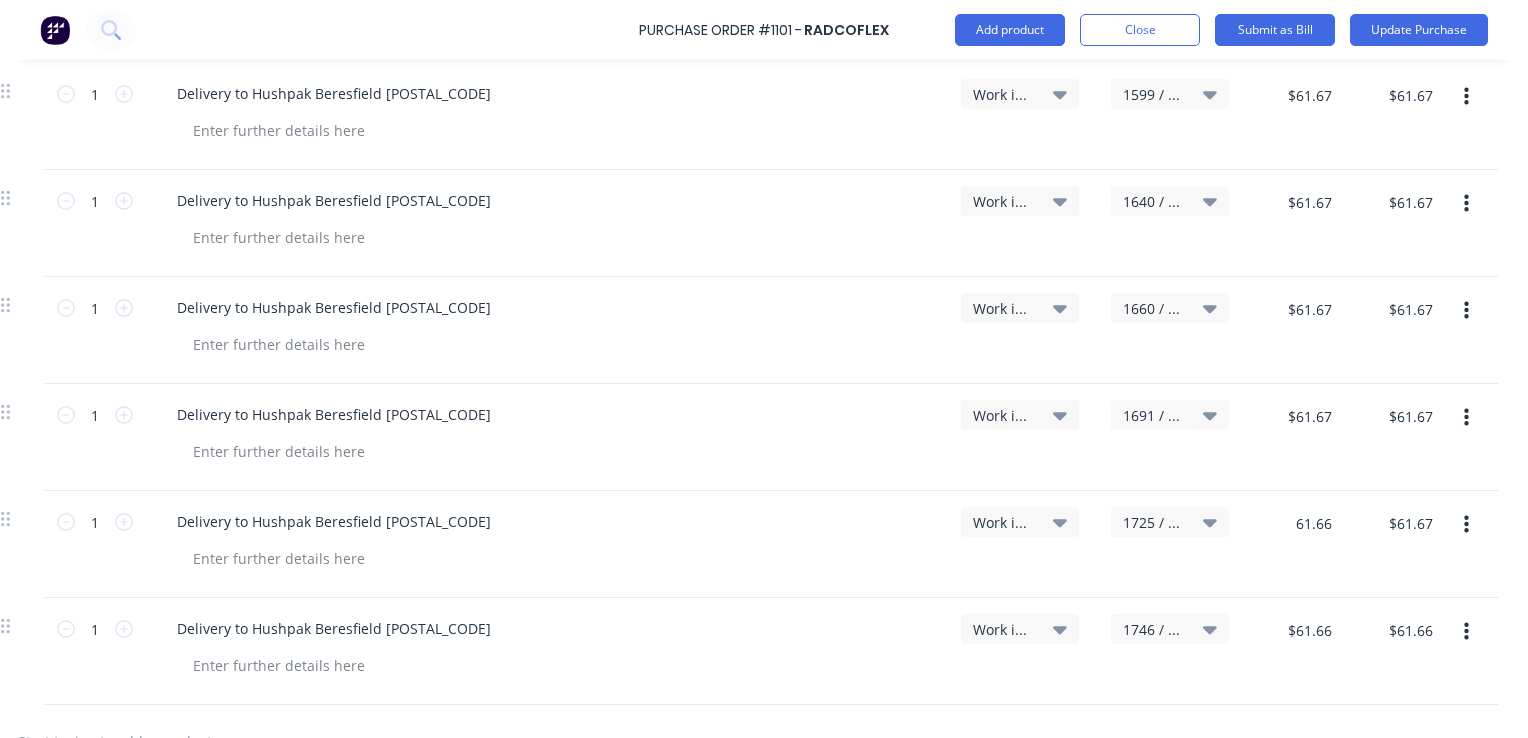 type on "$61.66" 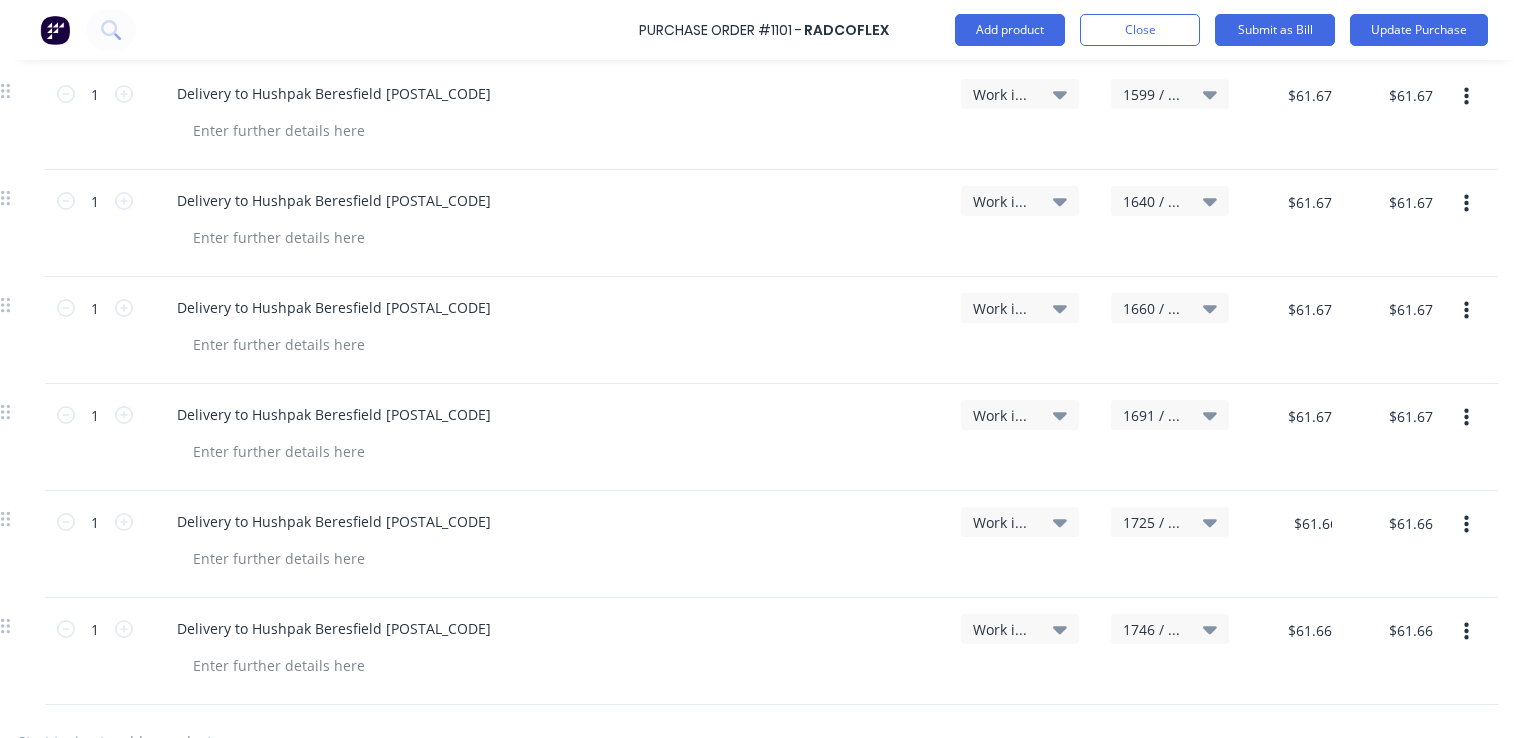 click on "$61.66 $61.67" at bounding box center [1398, 544] 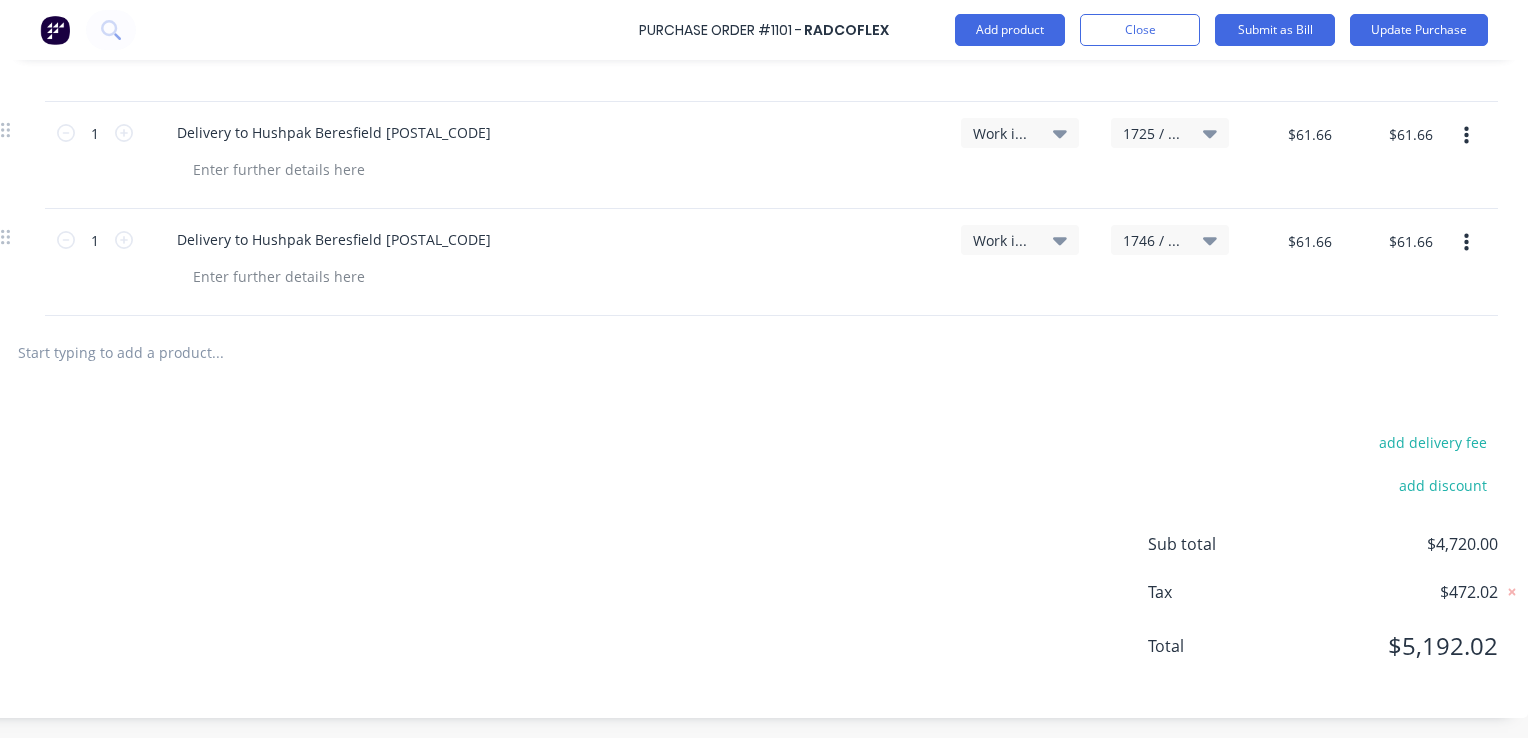scroll, scrollTop: 2229, scrollLeft: 299, axis: both 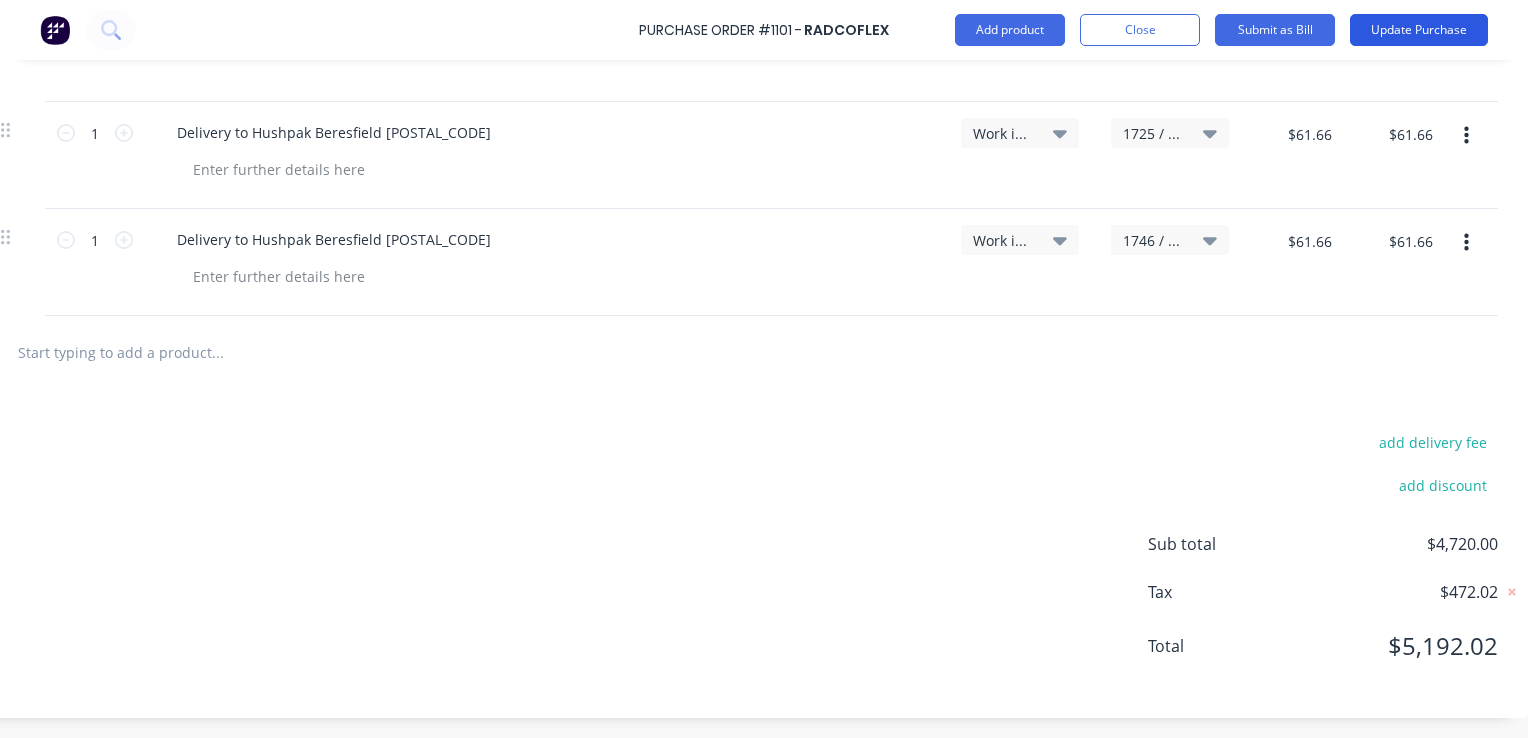 click on "Update Purchase" at bounding box center (1419, 30) 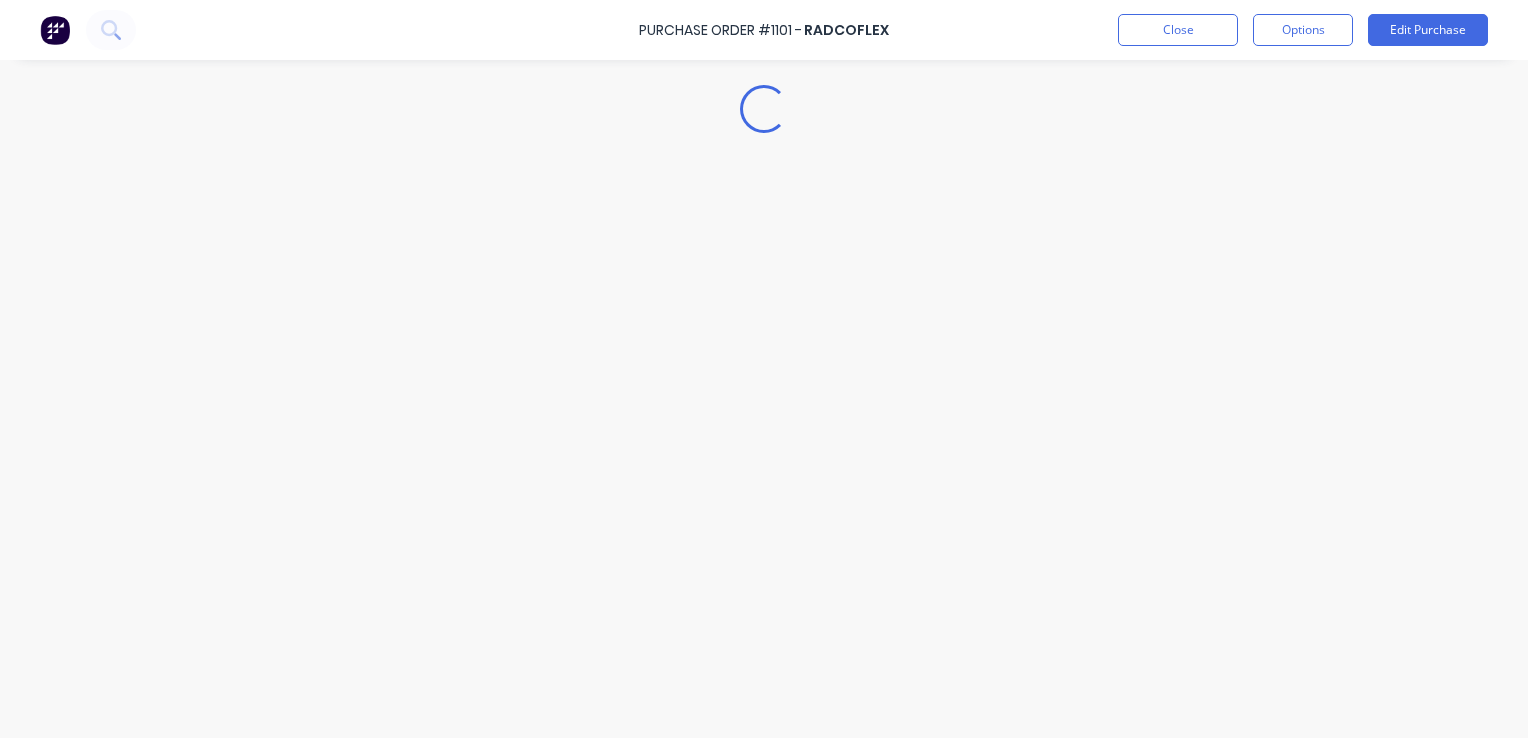 scroll, scrollTop: 0, scrollLeft: 0, axis: both 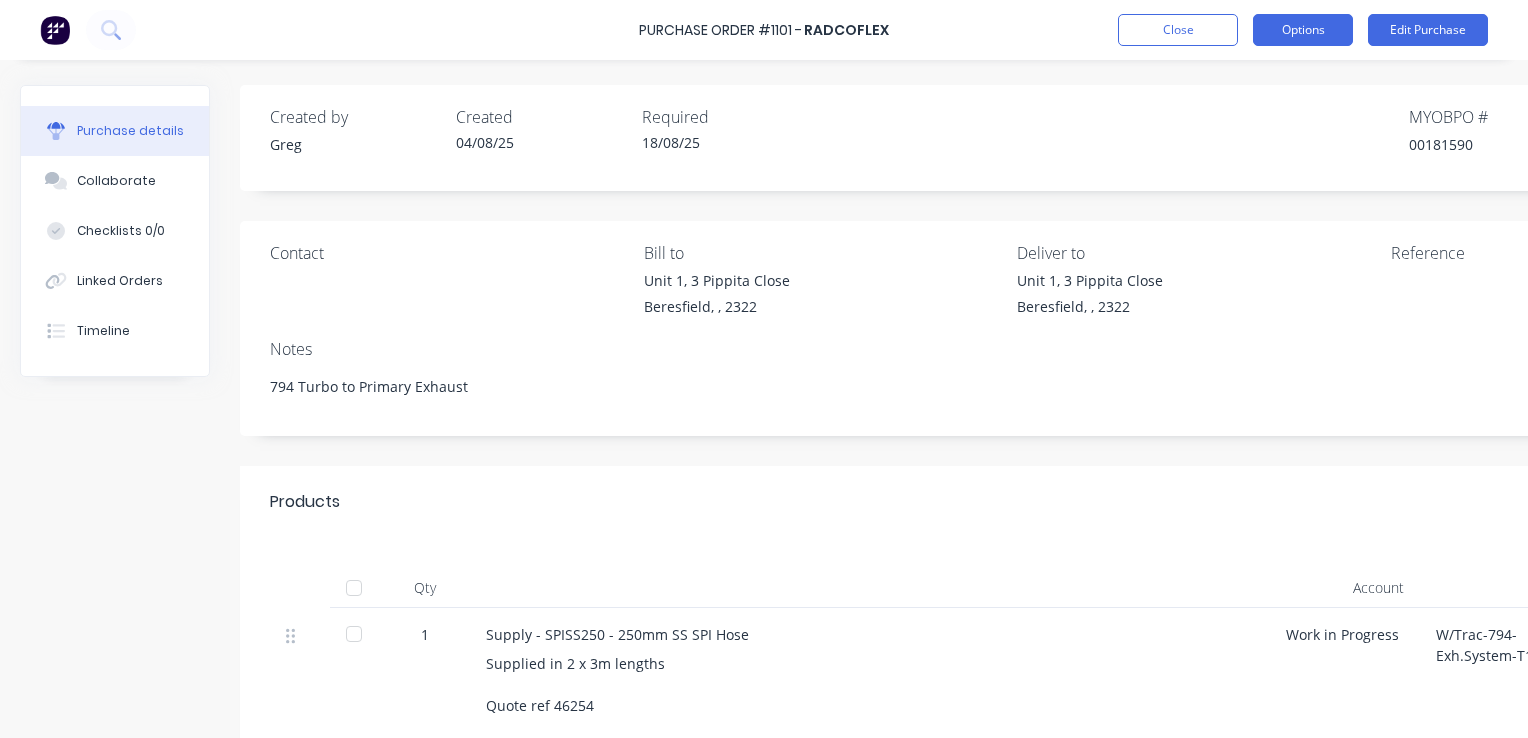 click on "Options" at bounding box center [1303, 30] 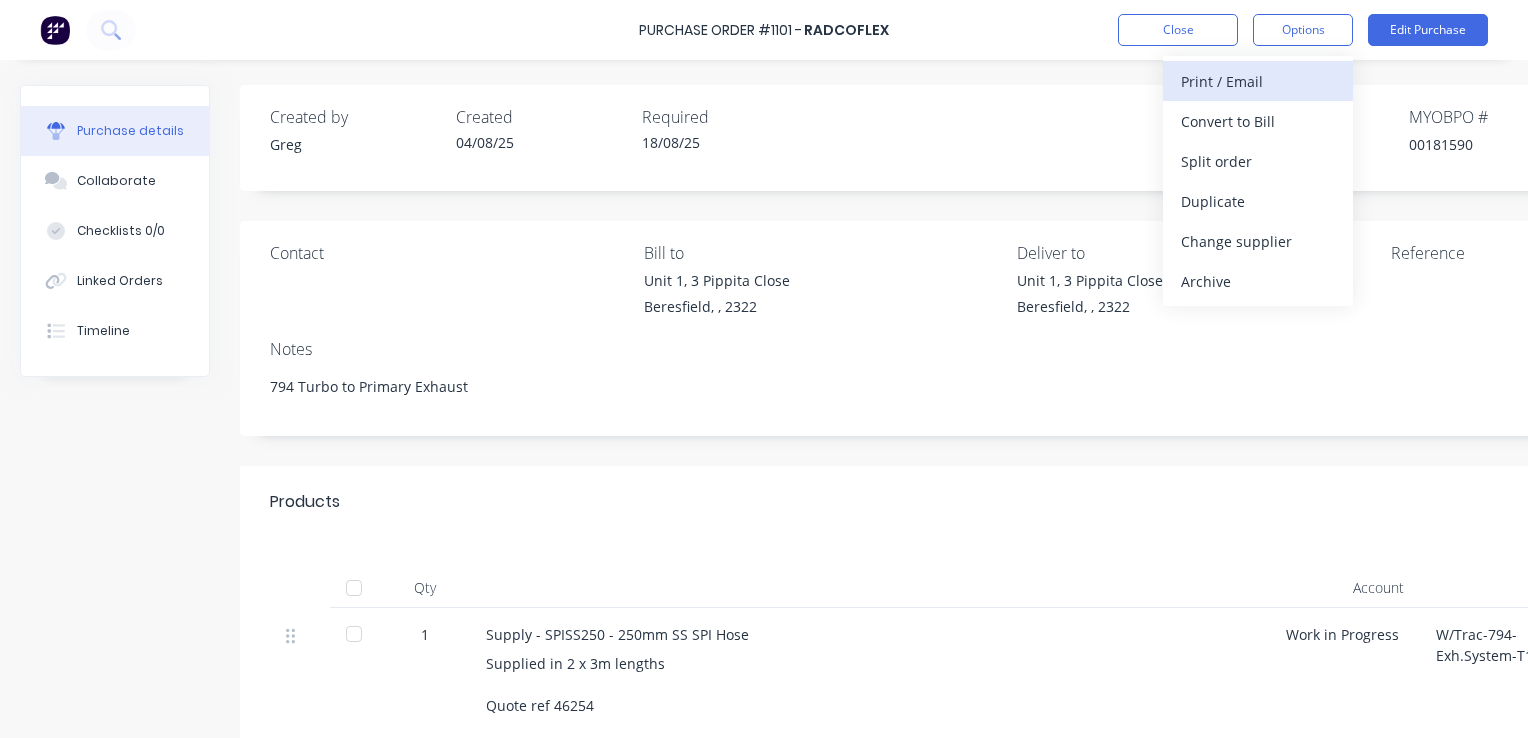 click on "Print / Email" at bounding box center [1258, 81] 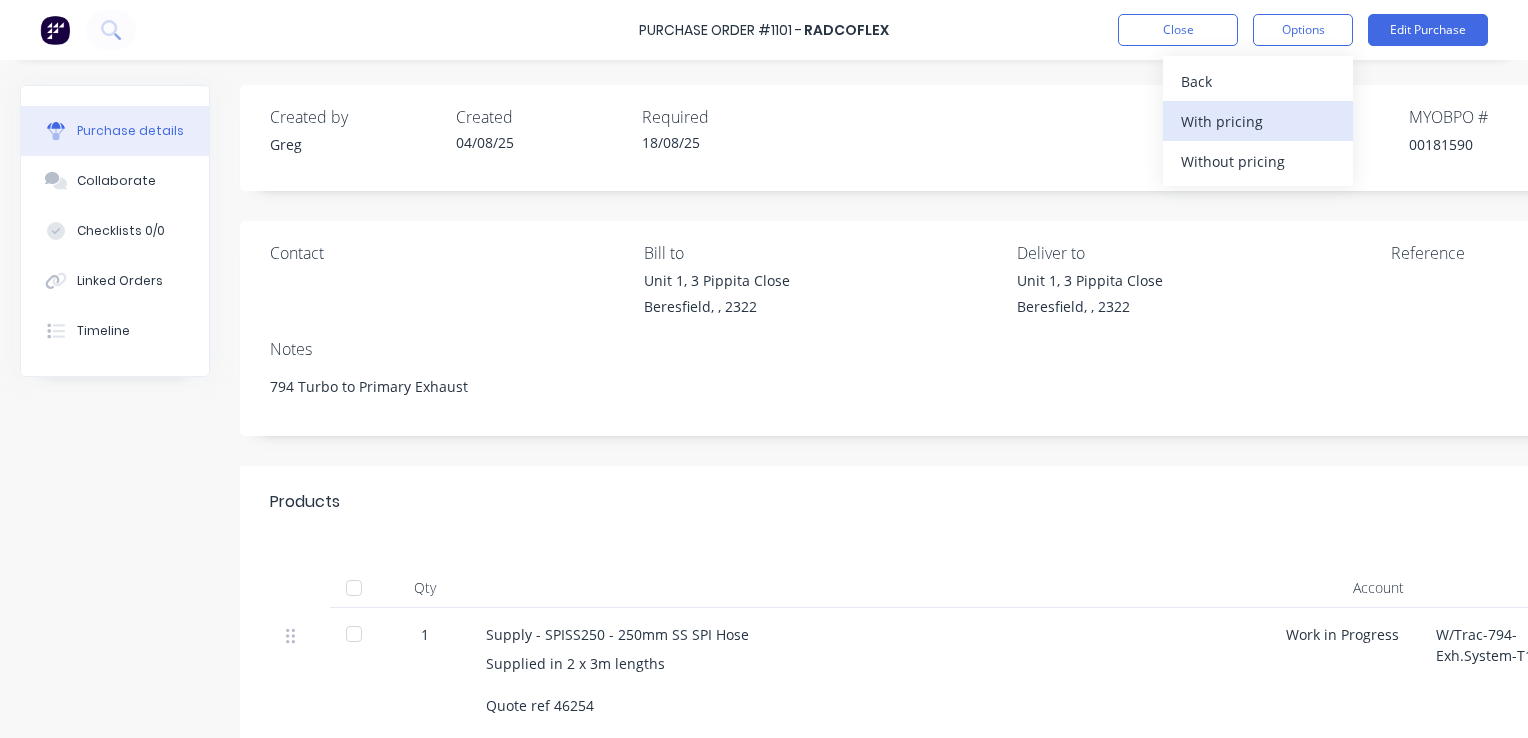 click on "With pricing" at bounding box center [1258, 121] 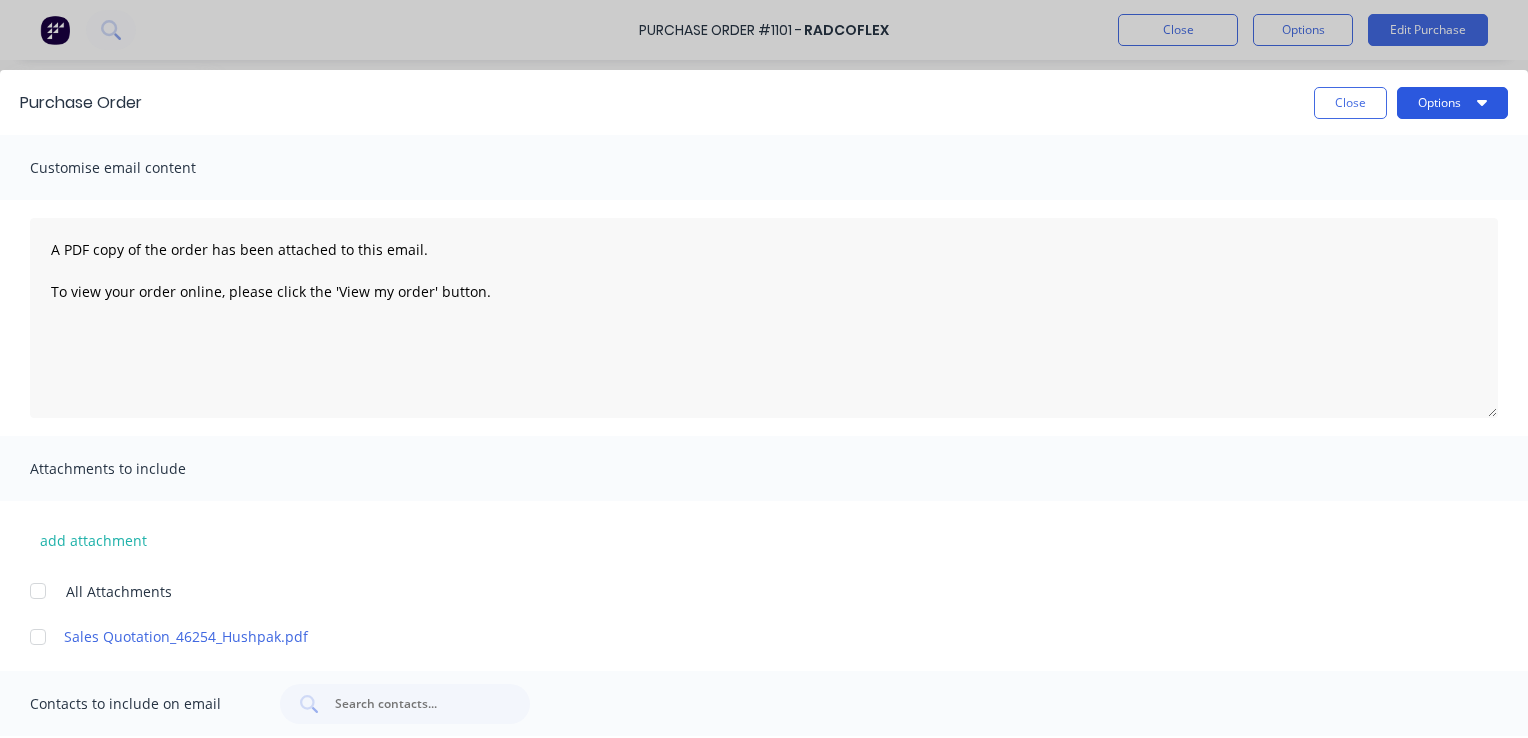 click on "Options" at bounding box center [1452, 103] 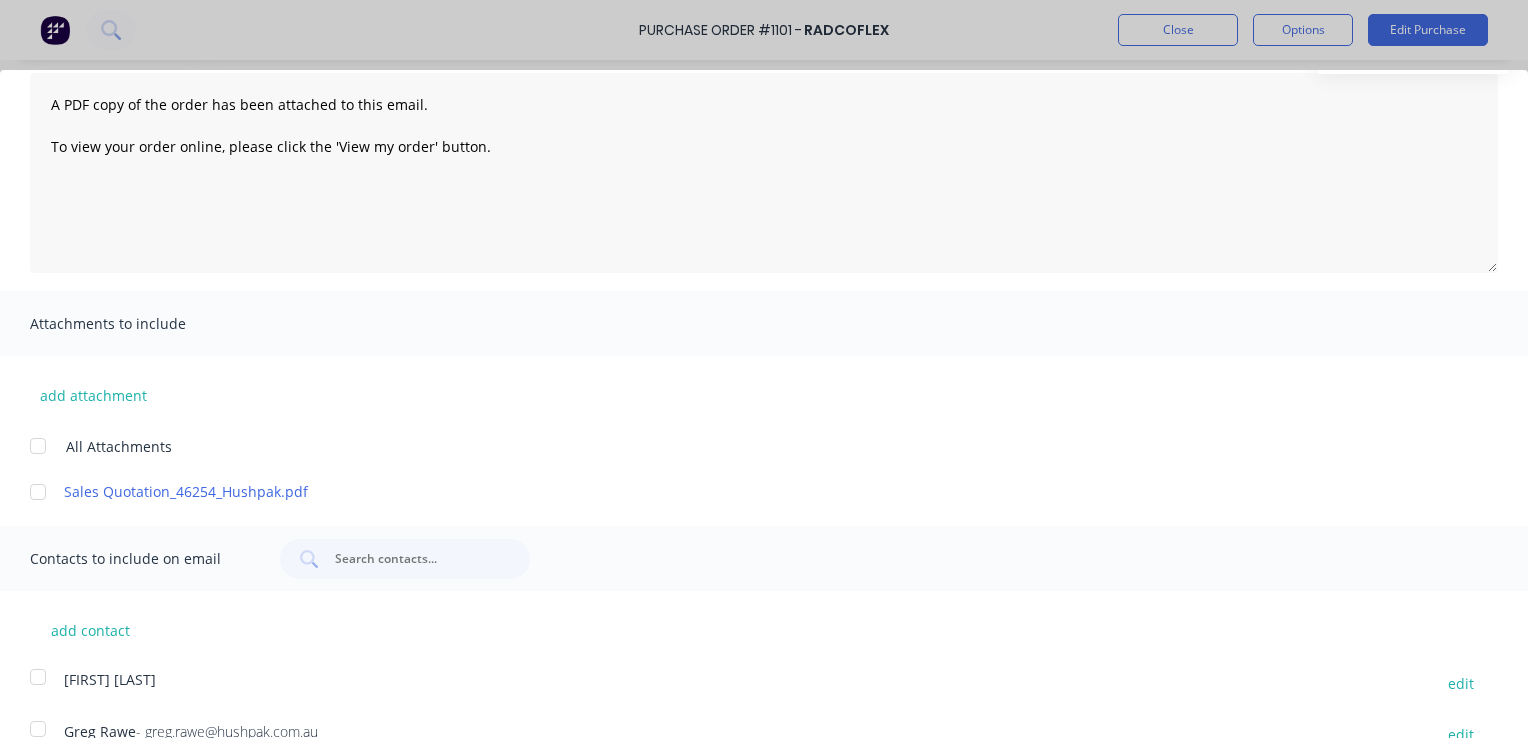 scroll, scrollTop: 149, scrollLeft: 0, axis: vertical 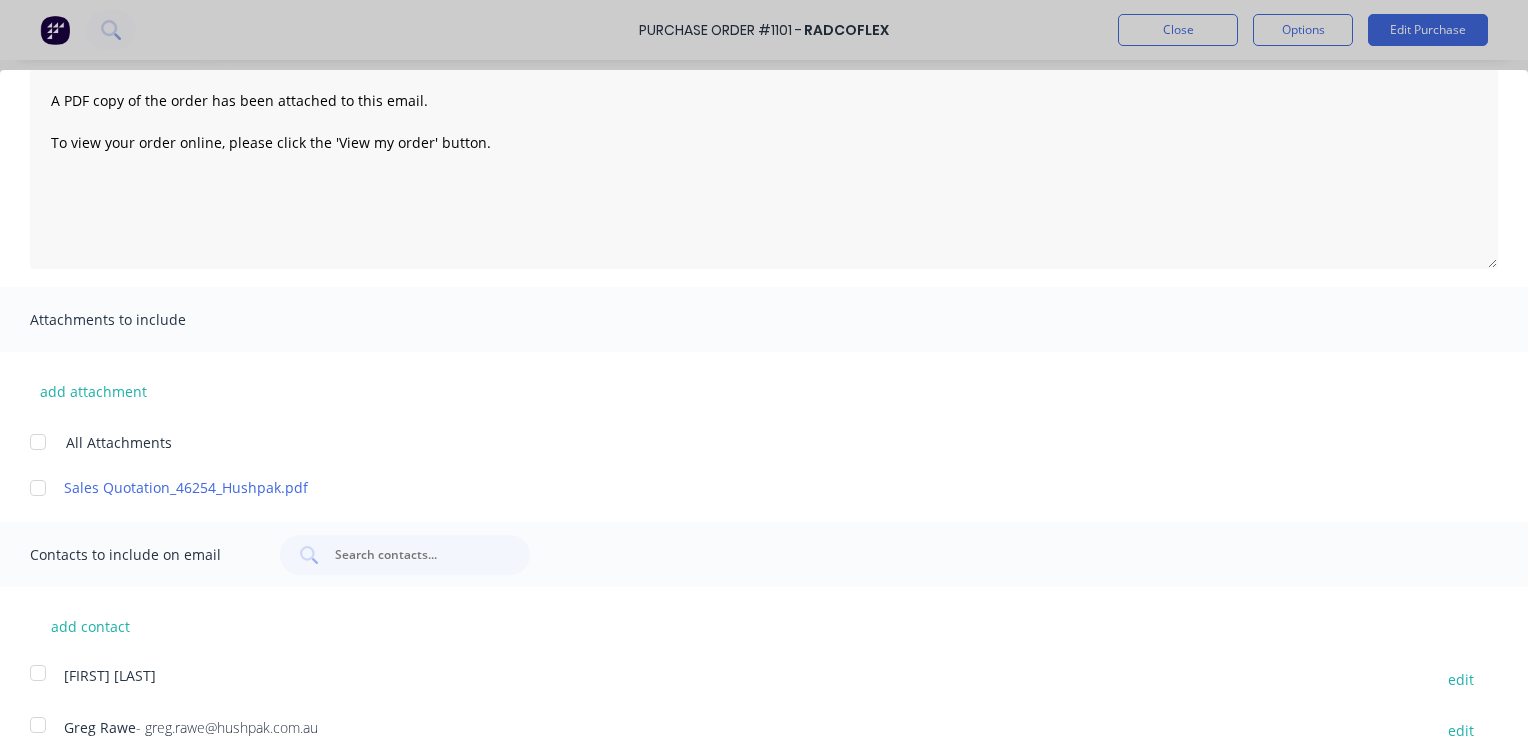 click at bounding box center (38, 725) 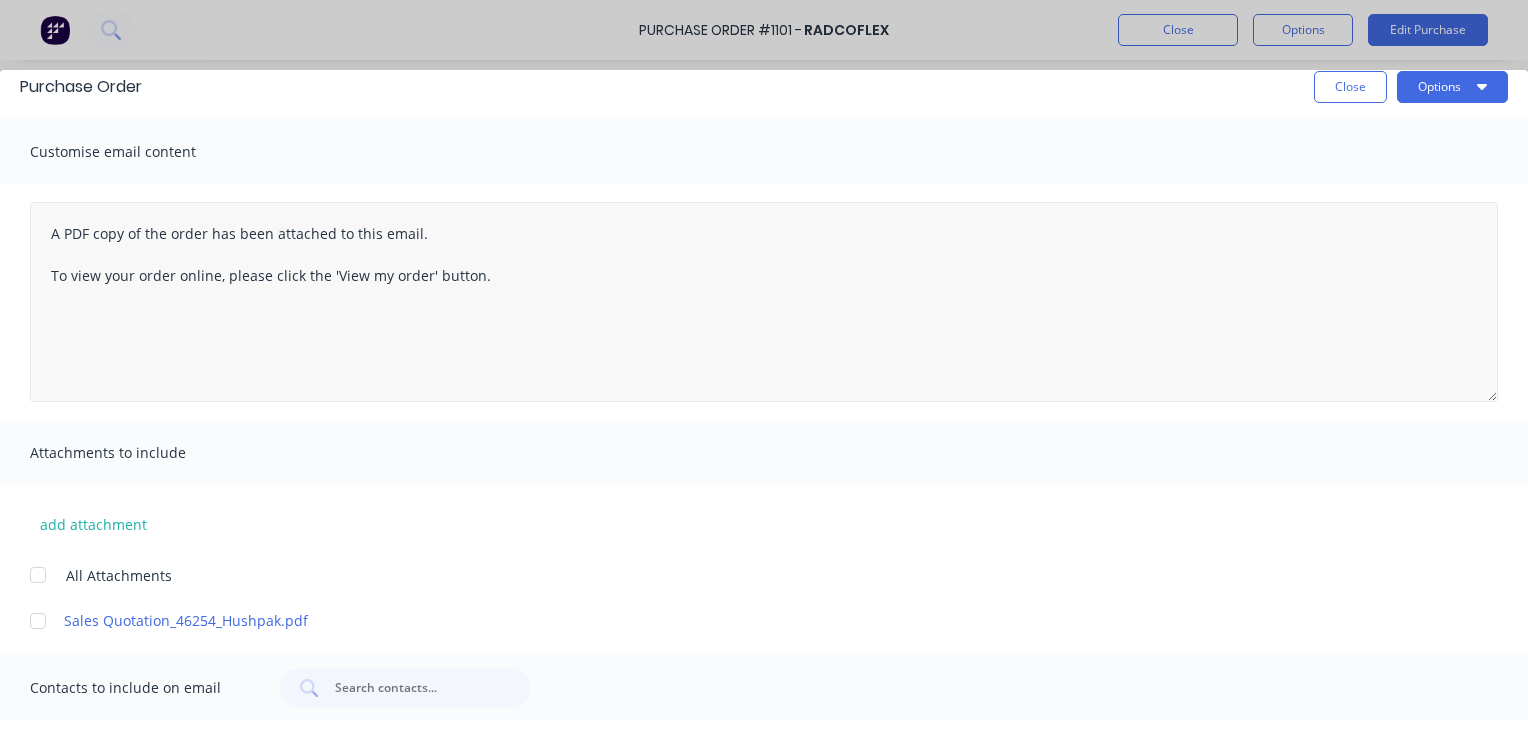 scroll, scrollTop: 0, scrollLeft: 0, axis: both 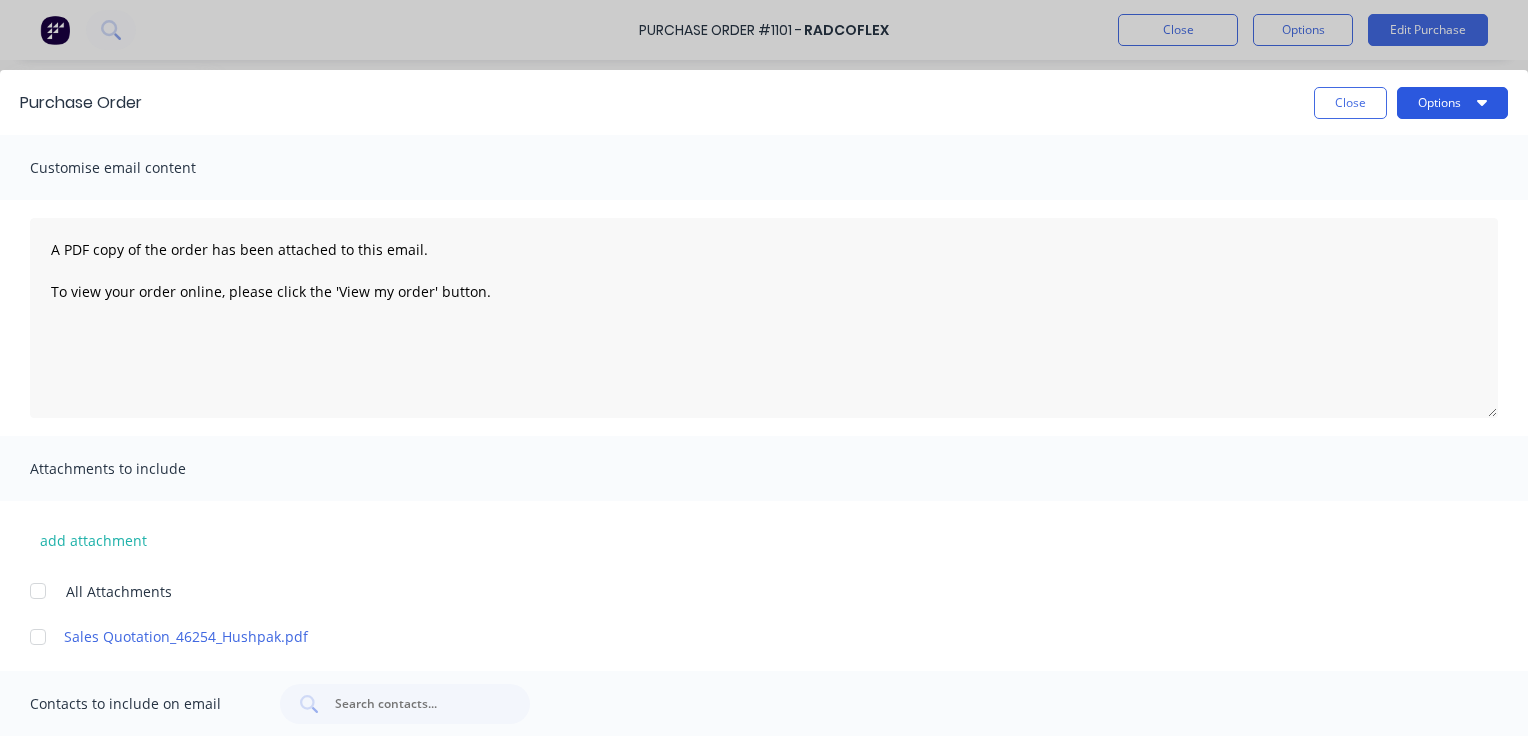 click on "Options" at bounding box center [1452, 103] 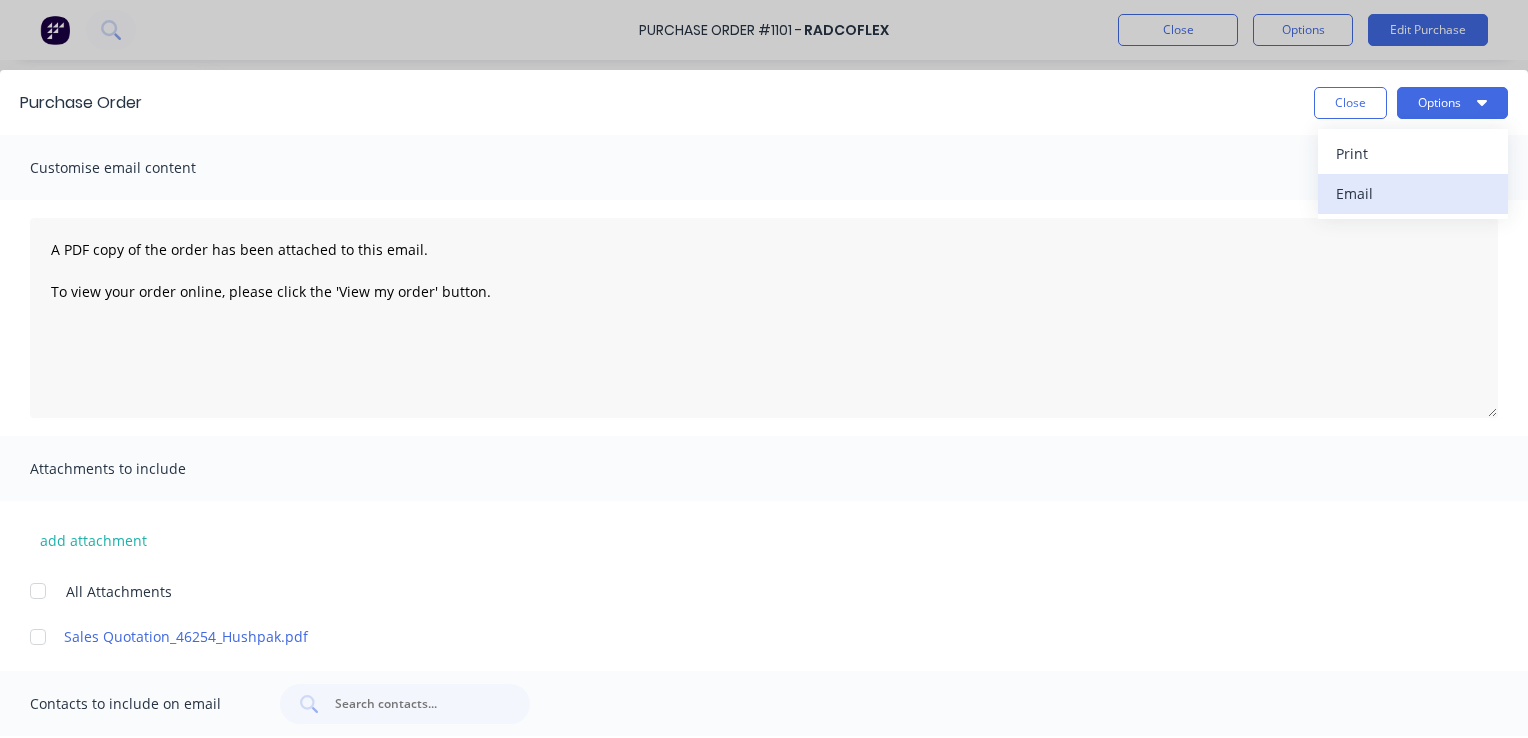 click on "Email" at bounding box center (1413, 193) 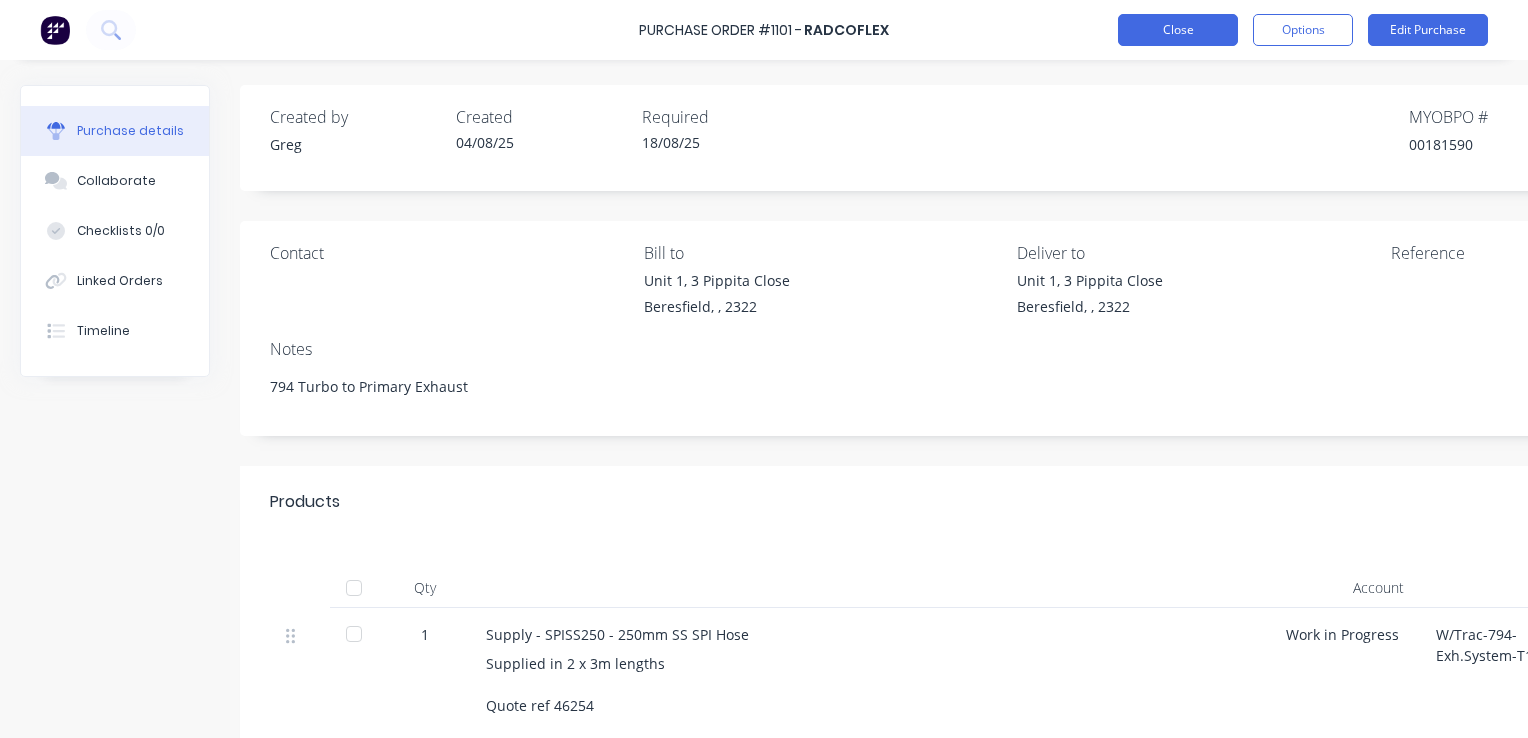 click on "Close" at bounding box center (1178, 30) 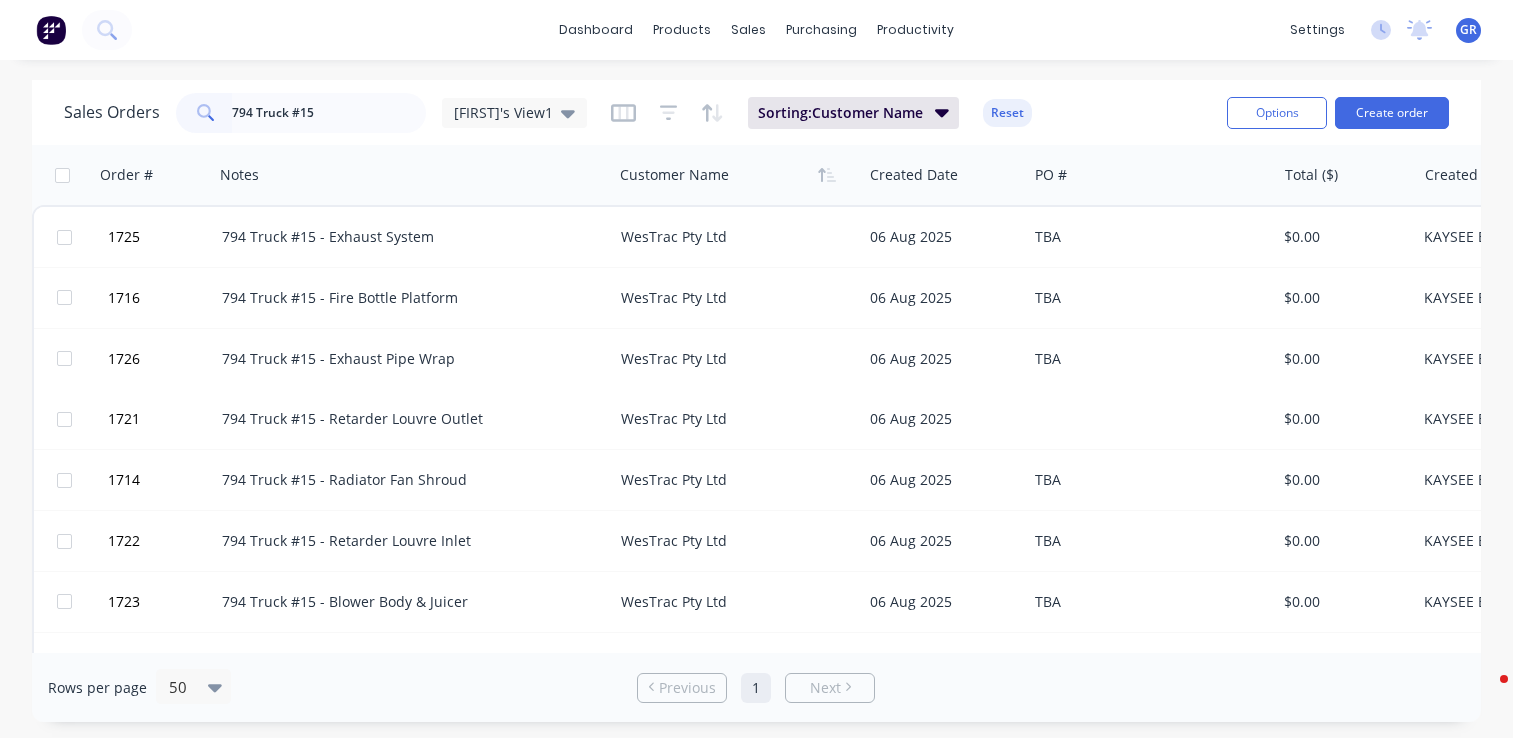 scroll, scrollTop: 0, scrollLeft: 0, axis: both 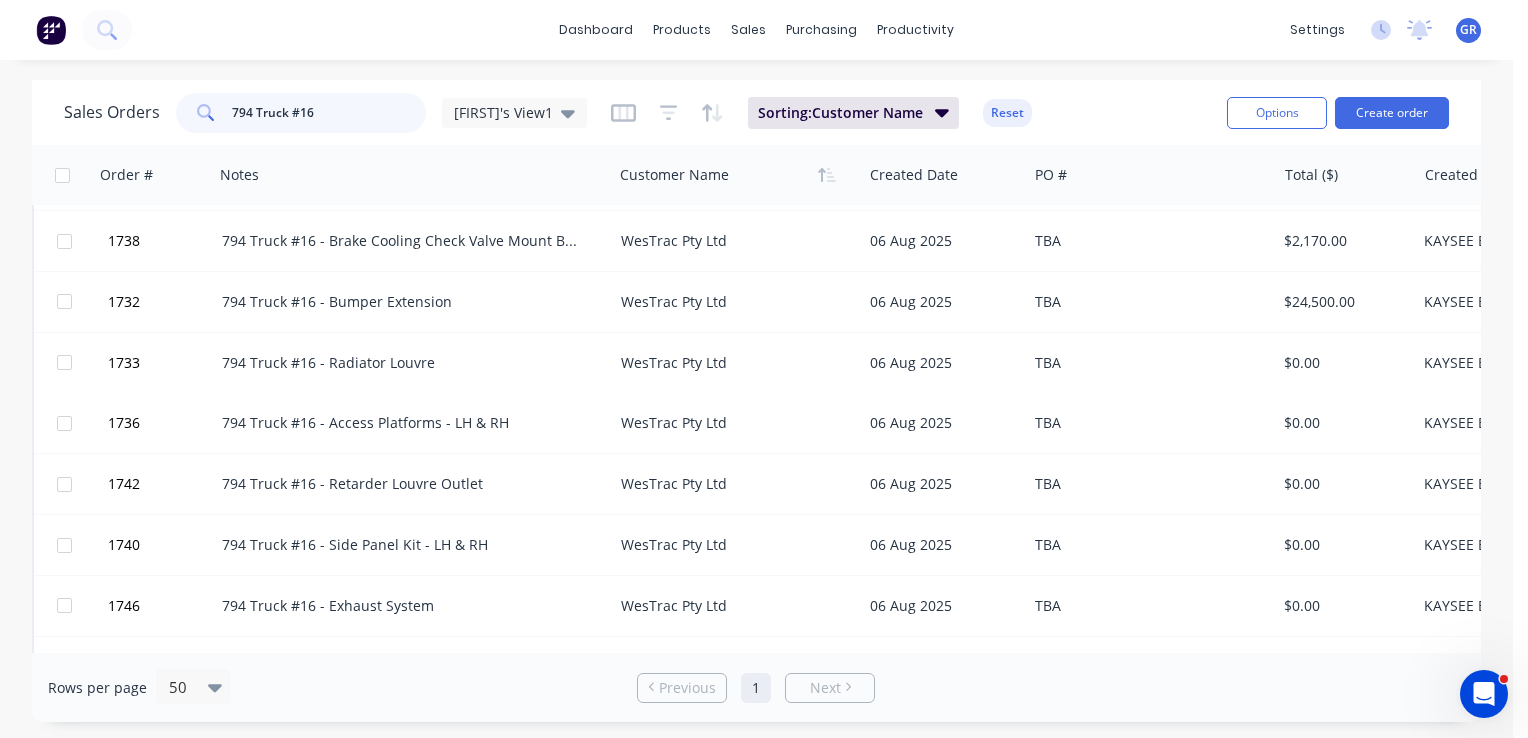 type on "794 Truck #16" 